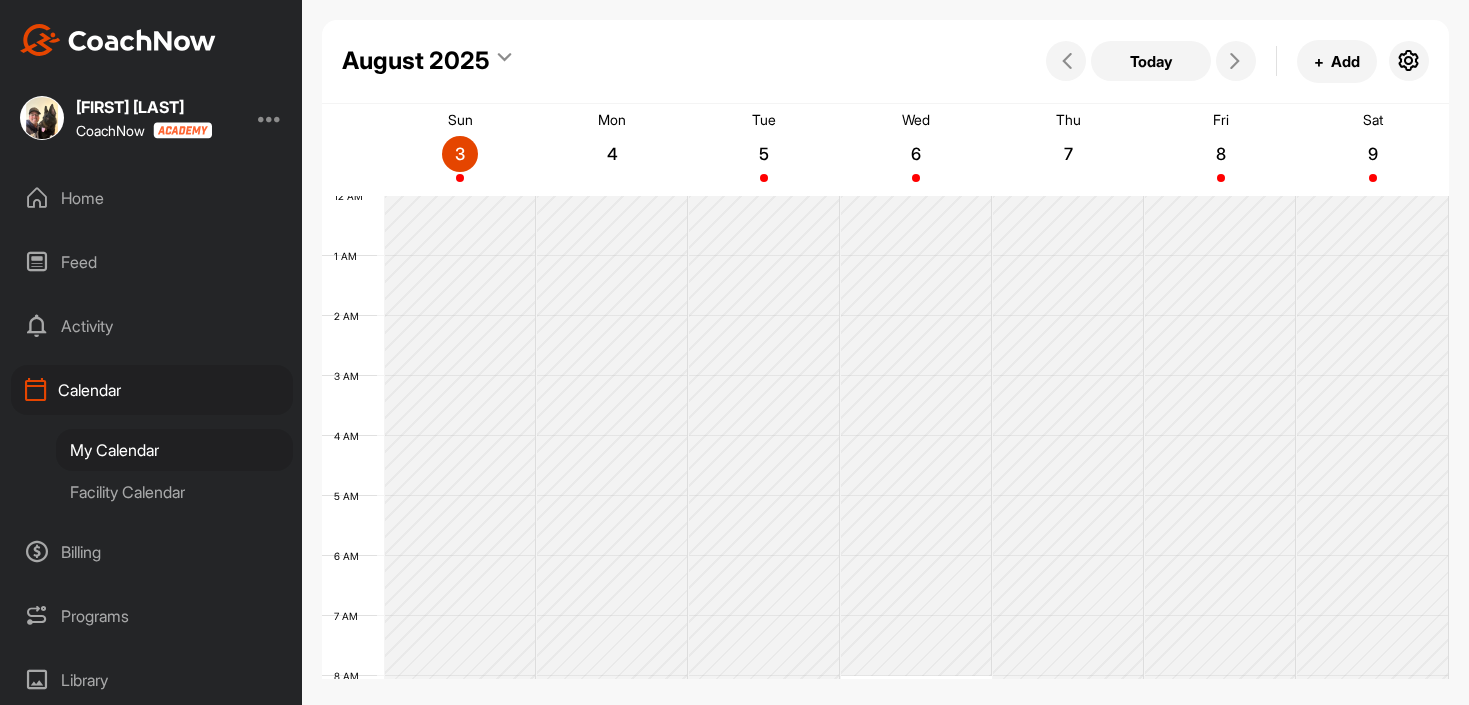 scroll, scrollTop: 0, scrollLeft: 0, axis: both 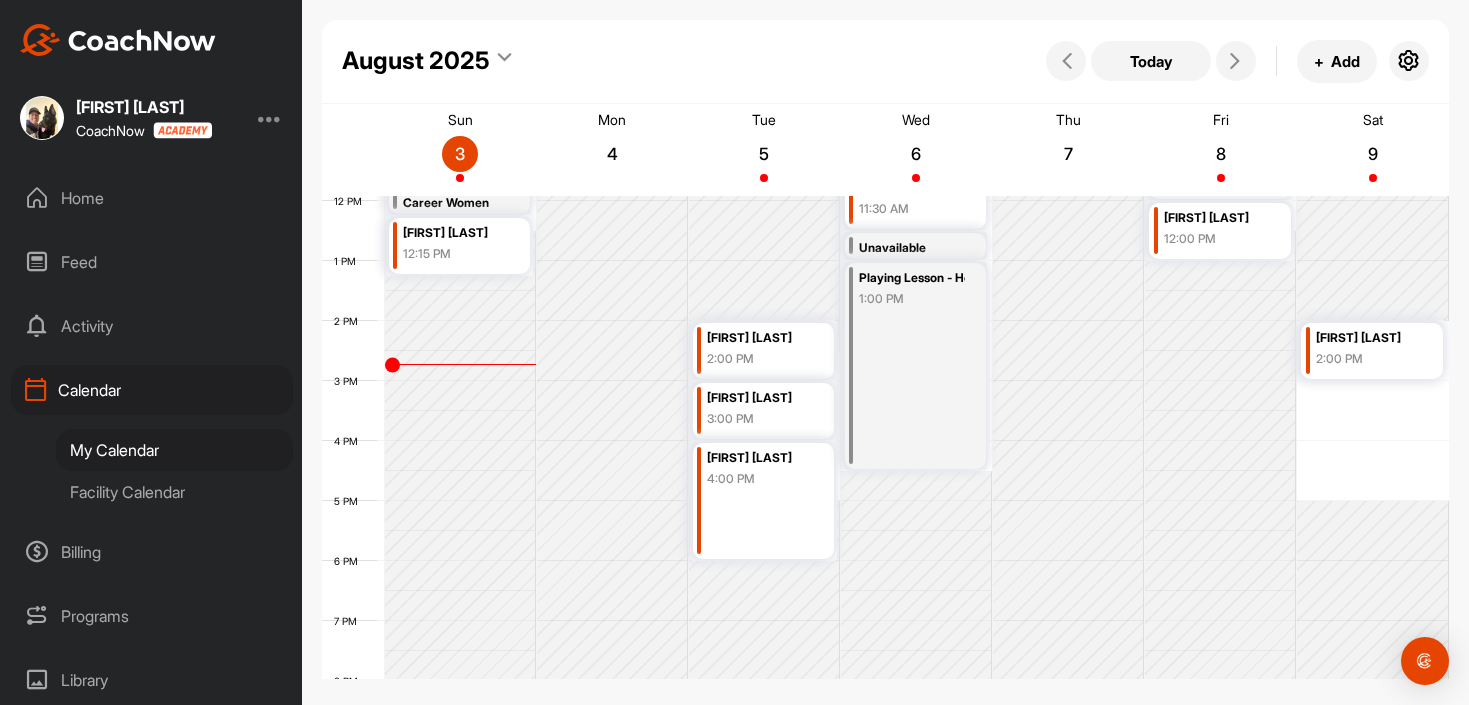click at bounding box center (270, 118) 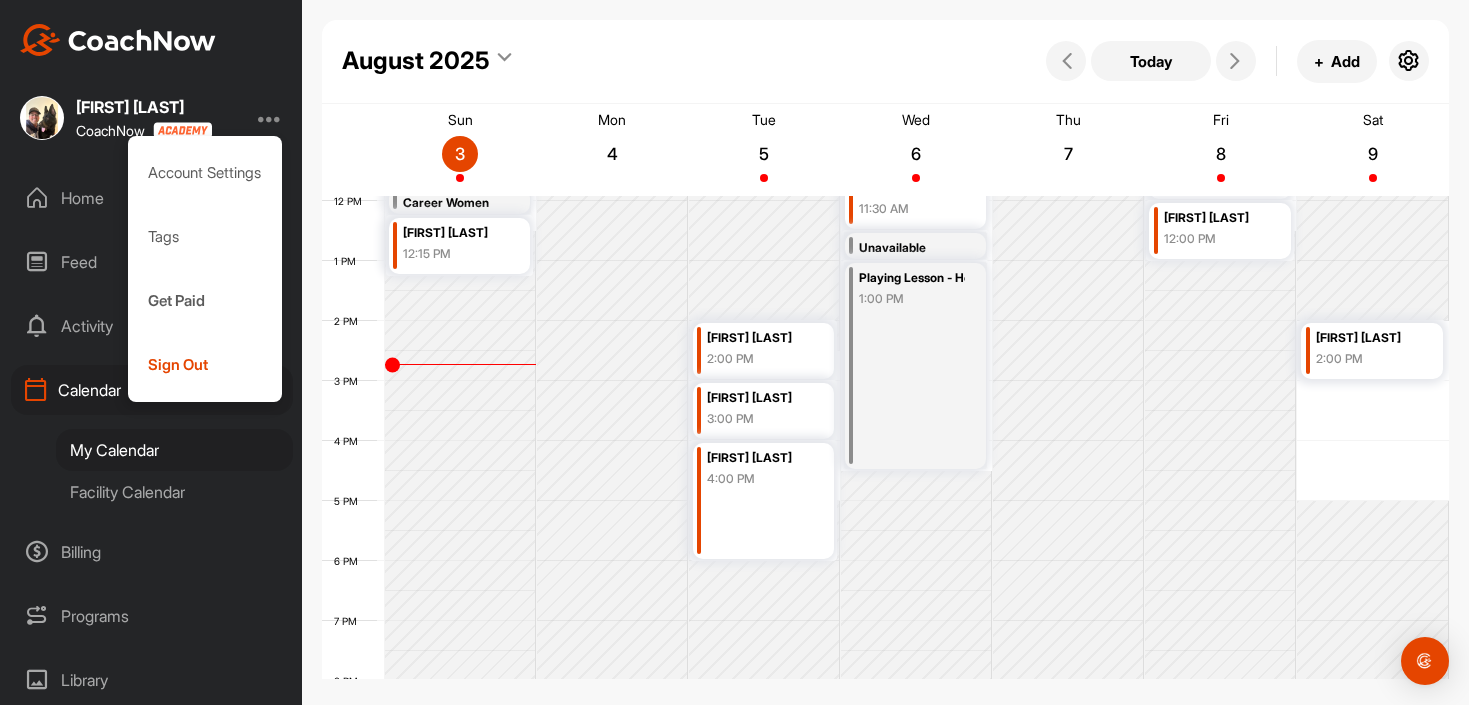 click at bounding box center (270, 118) 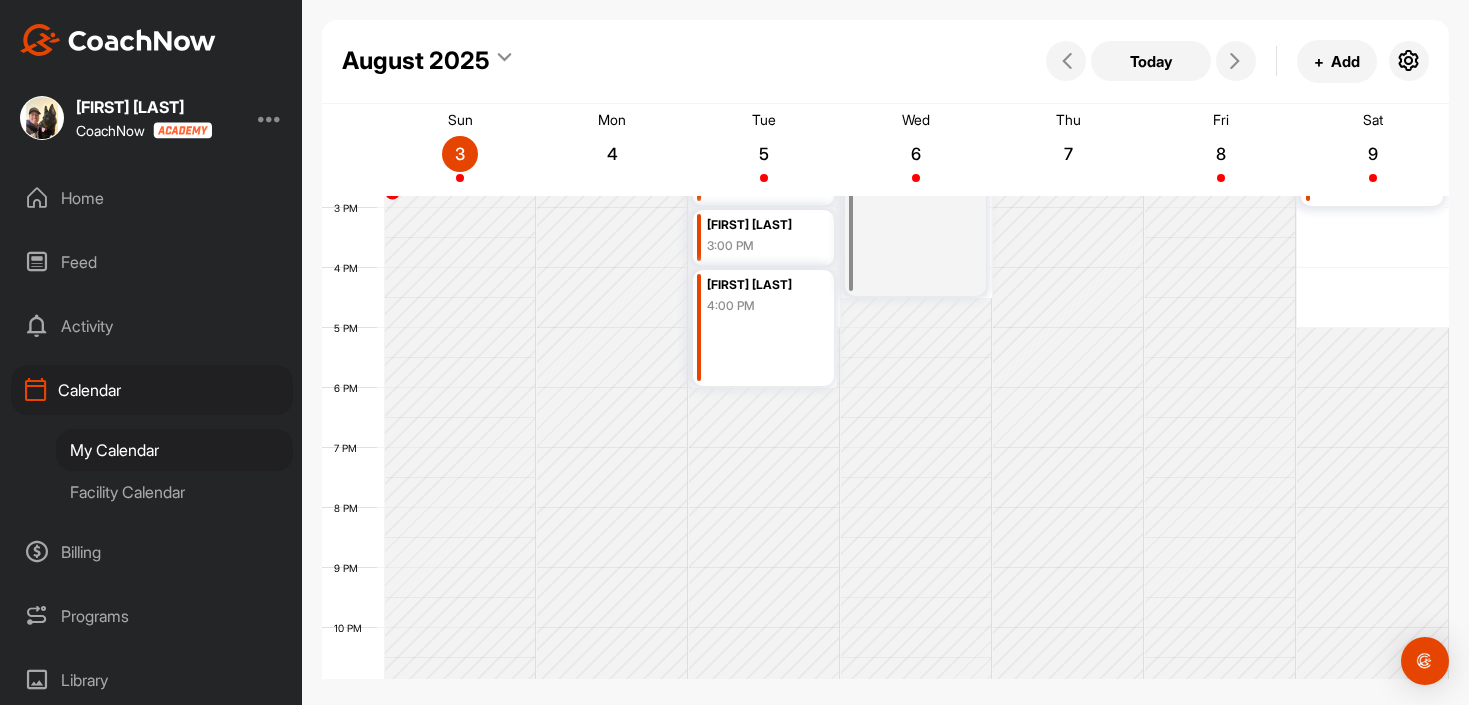 scroll, scrollTop: 897, scrollLeft: 0, axis: vertical 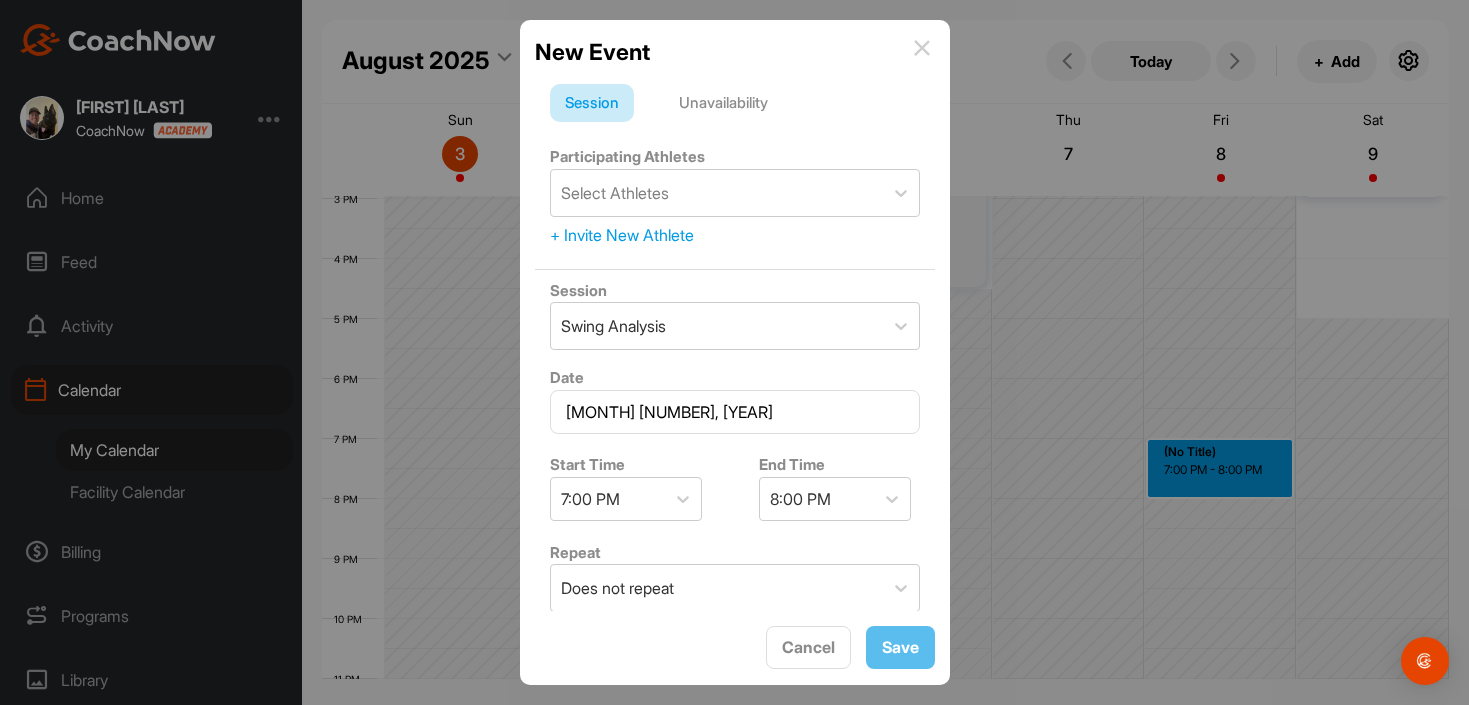 click at bounding box center [922, 48] 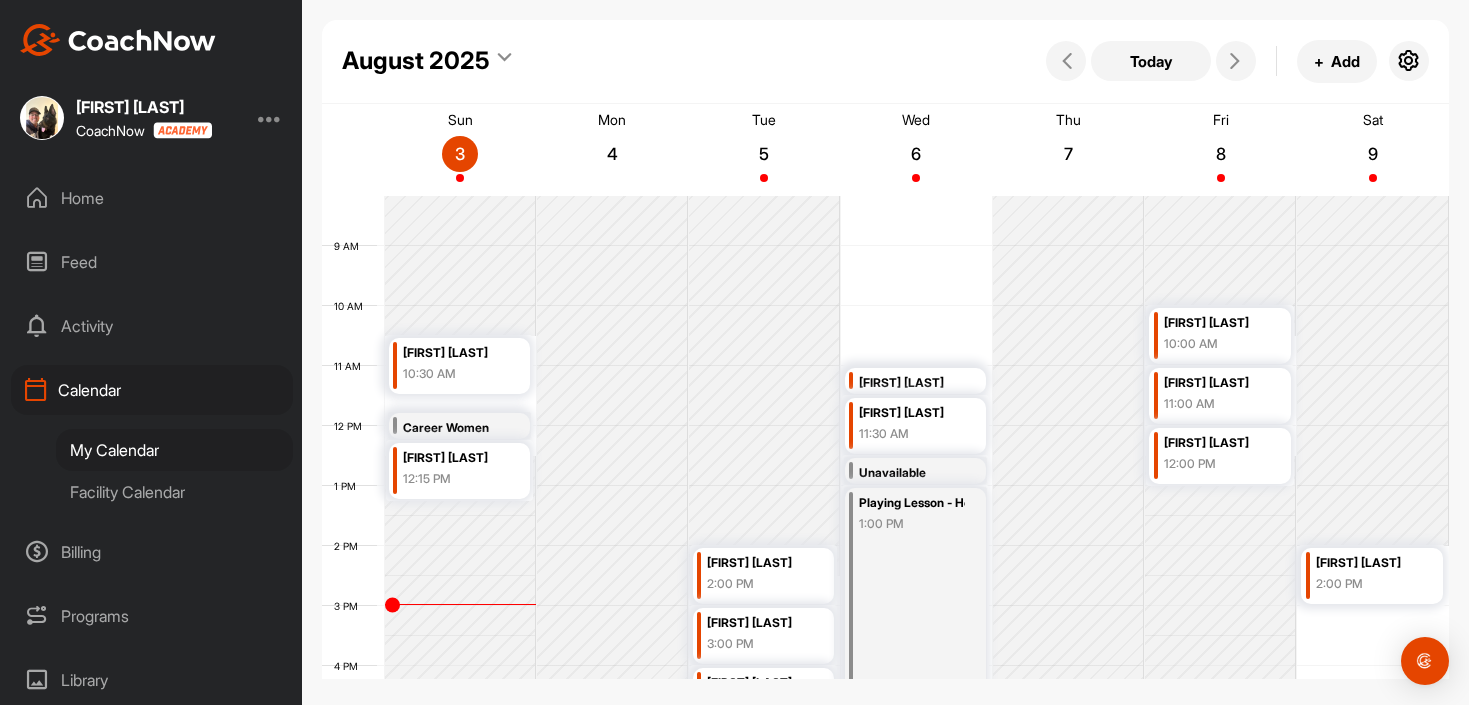 scroll, scrollTop: 460, scrollLeft: 0, axis: vertical 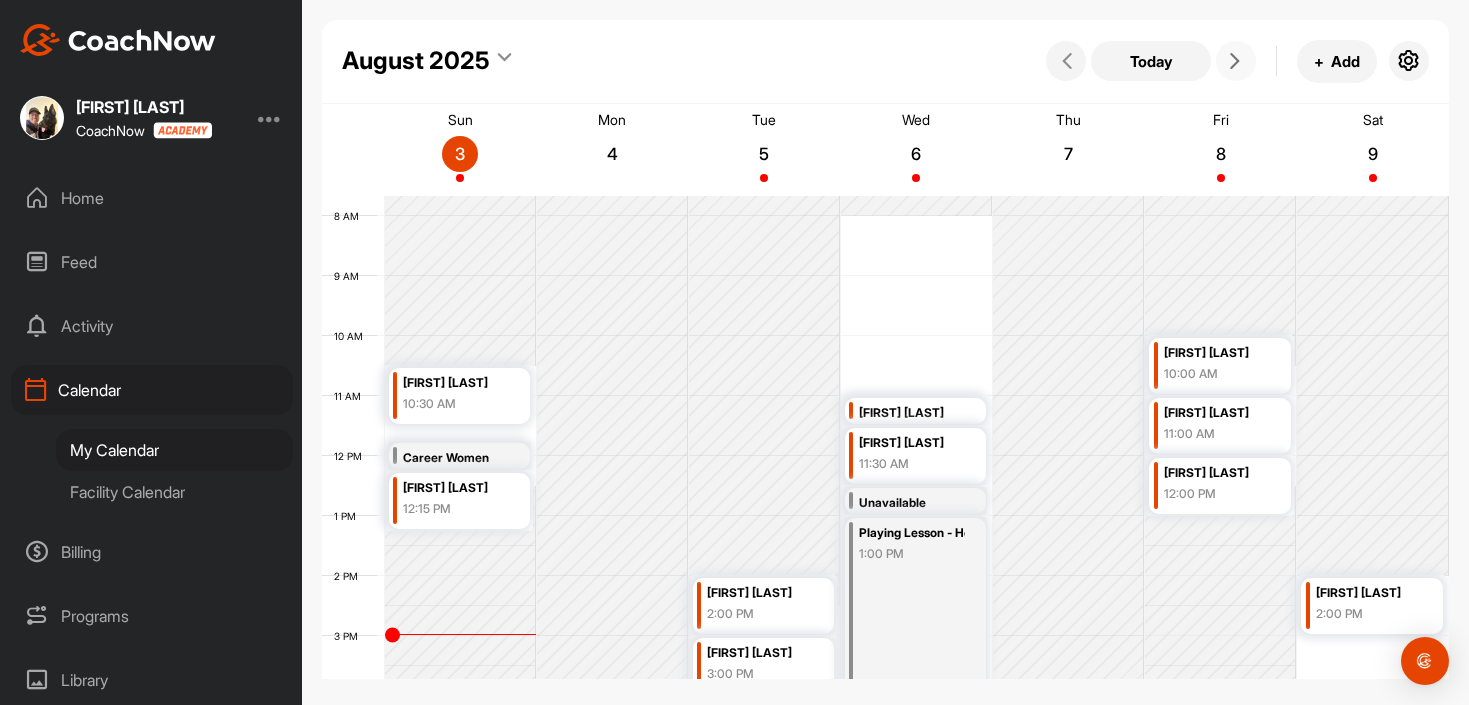 click at bounding box center [1235, 61] 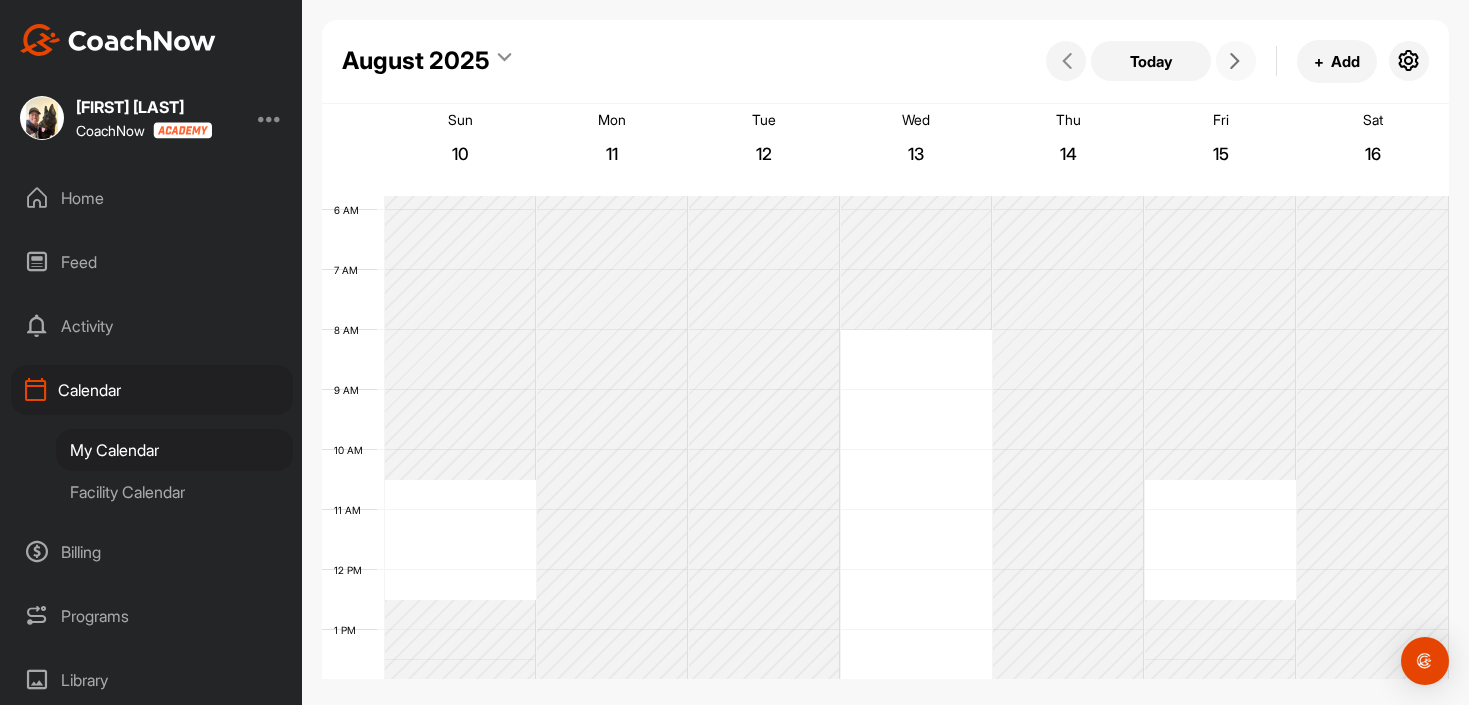 click at bounding box center [1235, 61] 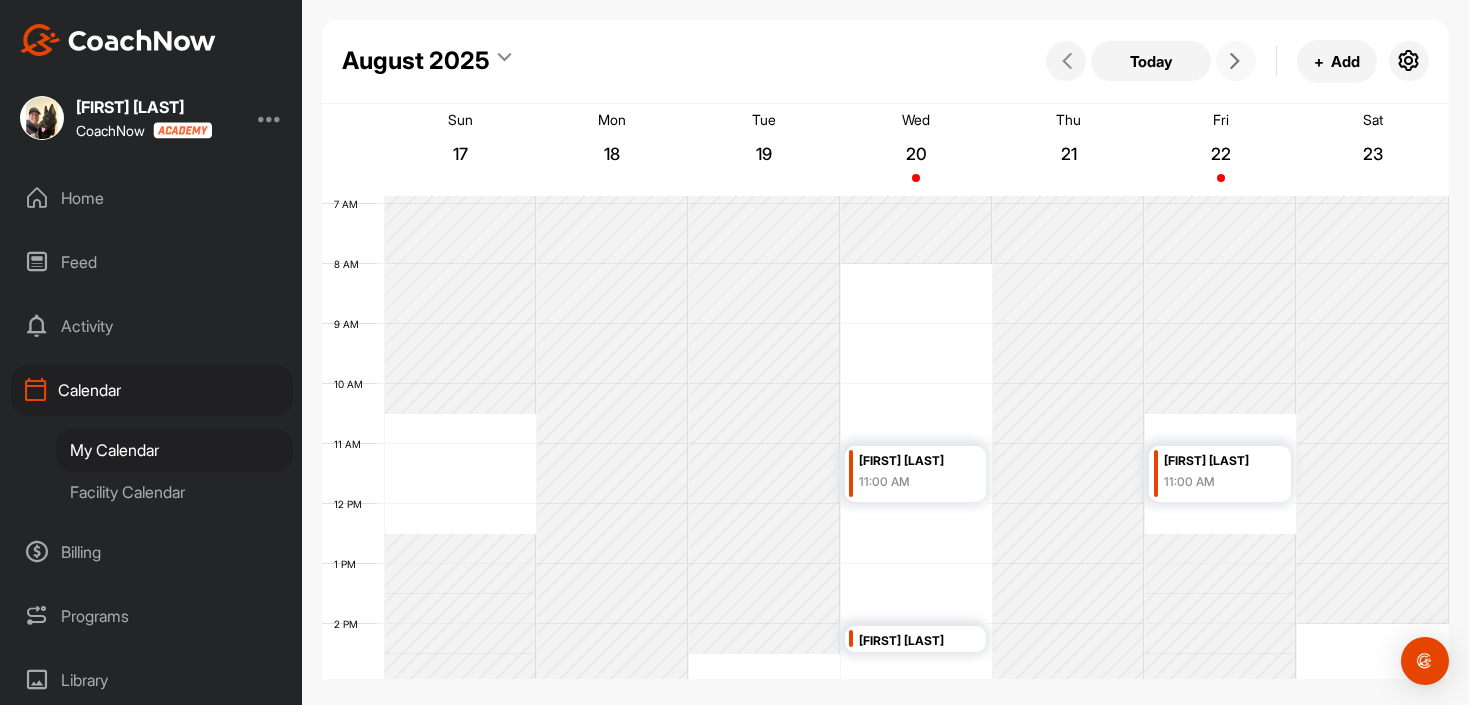 scroll, scrollTop: 411, scrollLeft: 0, axis: vertical 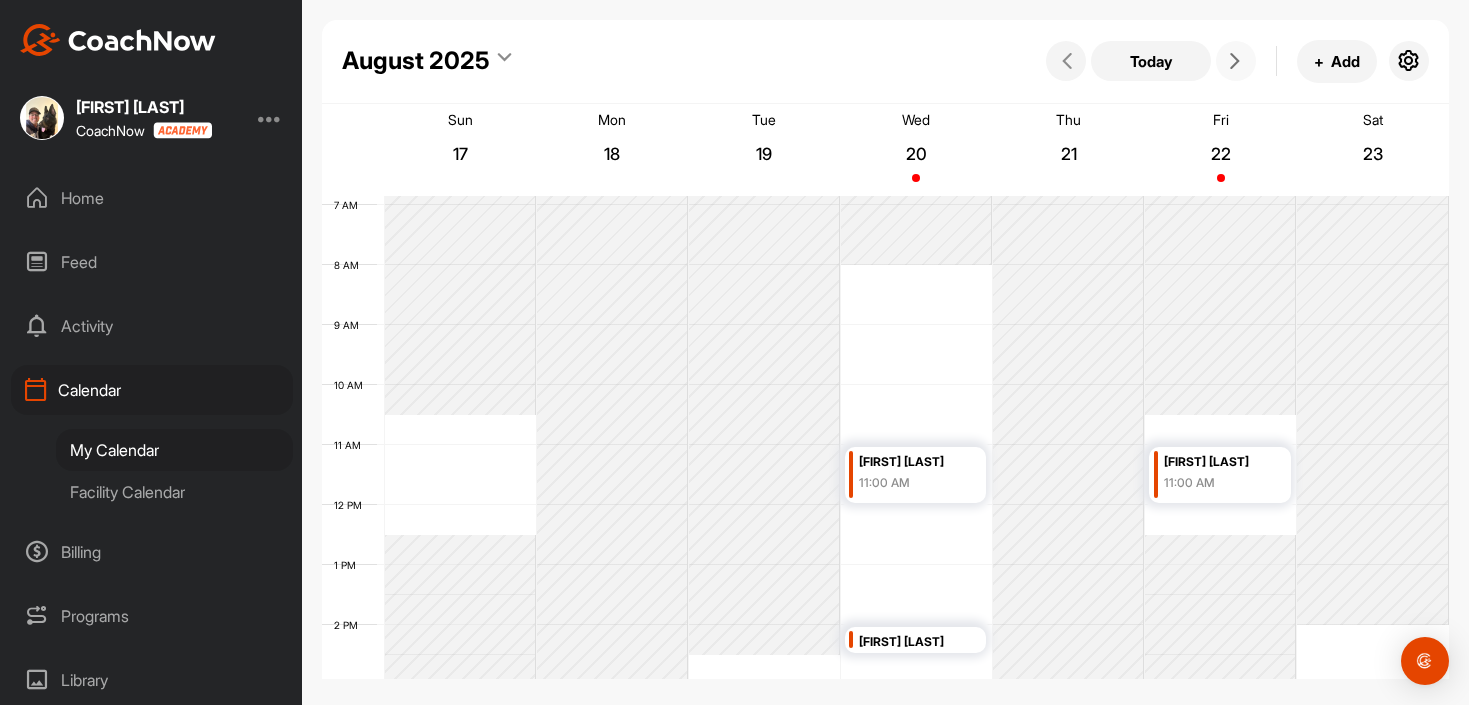 click on "12 AM 1 AM 2 AM 3 AM 4 AM 5 AM 6 AM 7 AM 8 AM 9 AM 10 AM 11 AM 12 PM 1 PM 2 PM 3 PM 4 PM 5 PM 6 PM 7 PM 8 PM 9 PM 10 PM 11 PM [FIRST] [LAST] 11:00 AM [FIRST] [LAST] 2:00 PM [FIRST] [LAST] 6:00 PM [FIRST] [LAST] 11:00 AM" at bounding box center (885, 505) 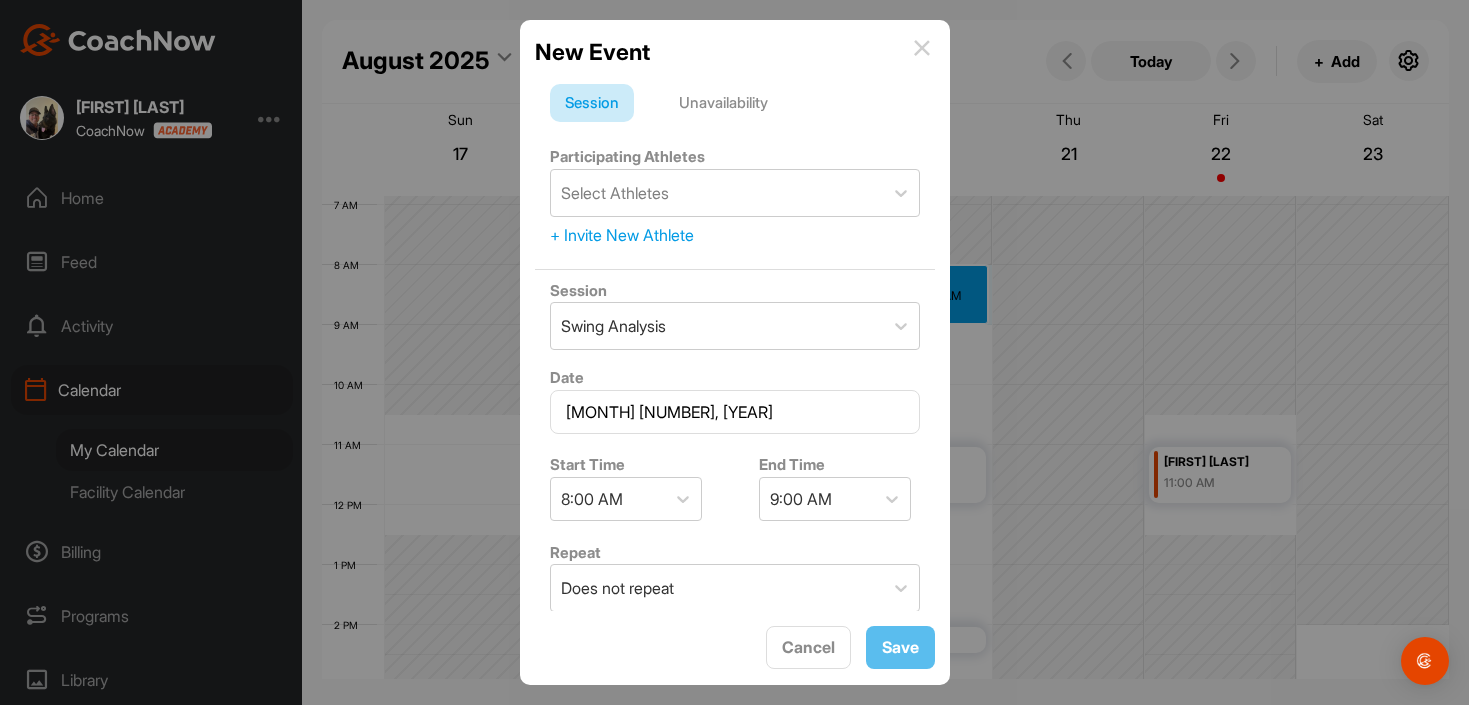 click on "Unavailability" at bounding box center [723, 103] 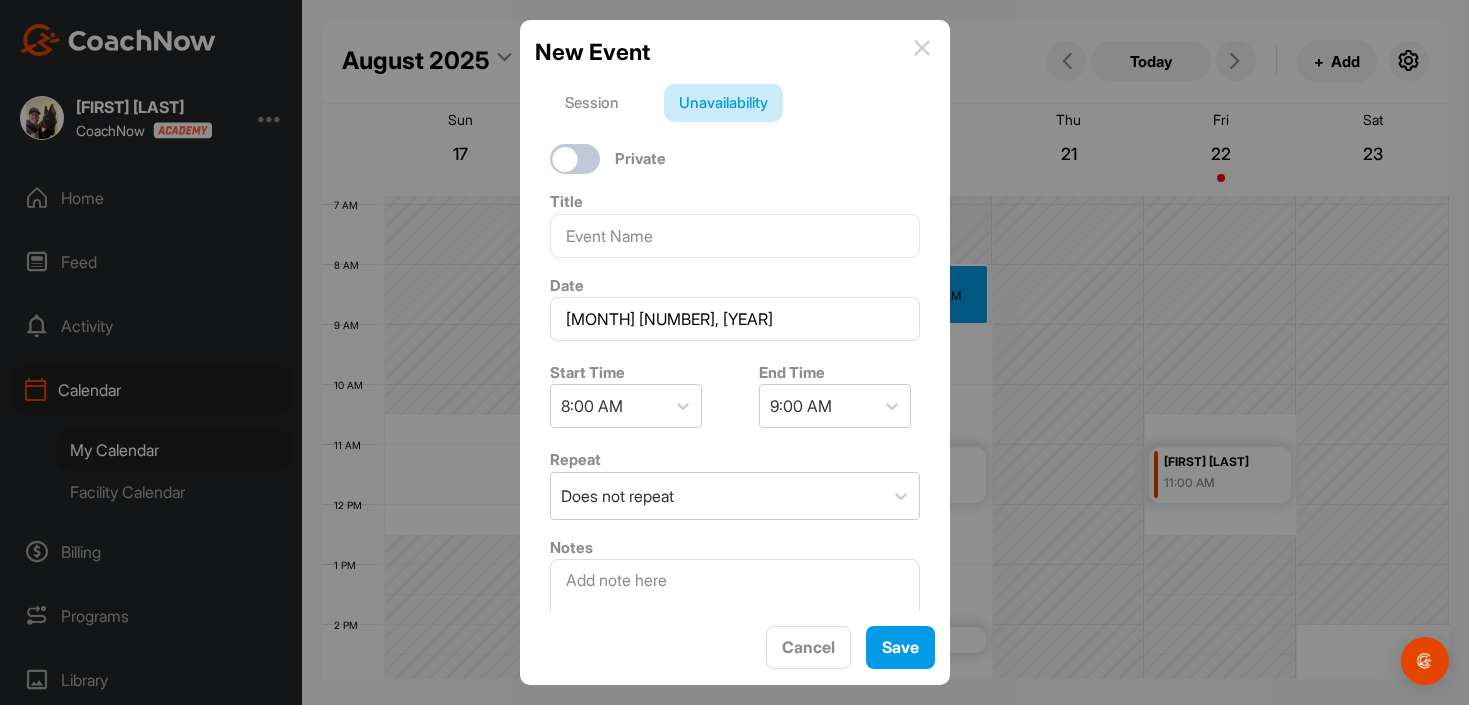 click at bounding box center [922, 48] 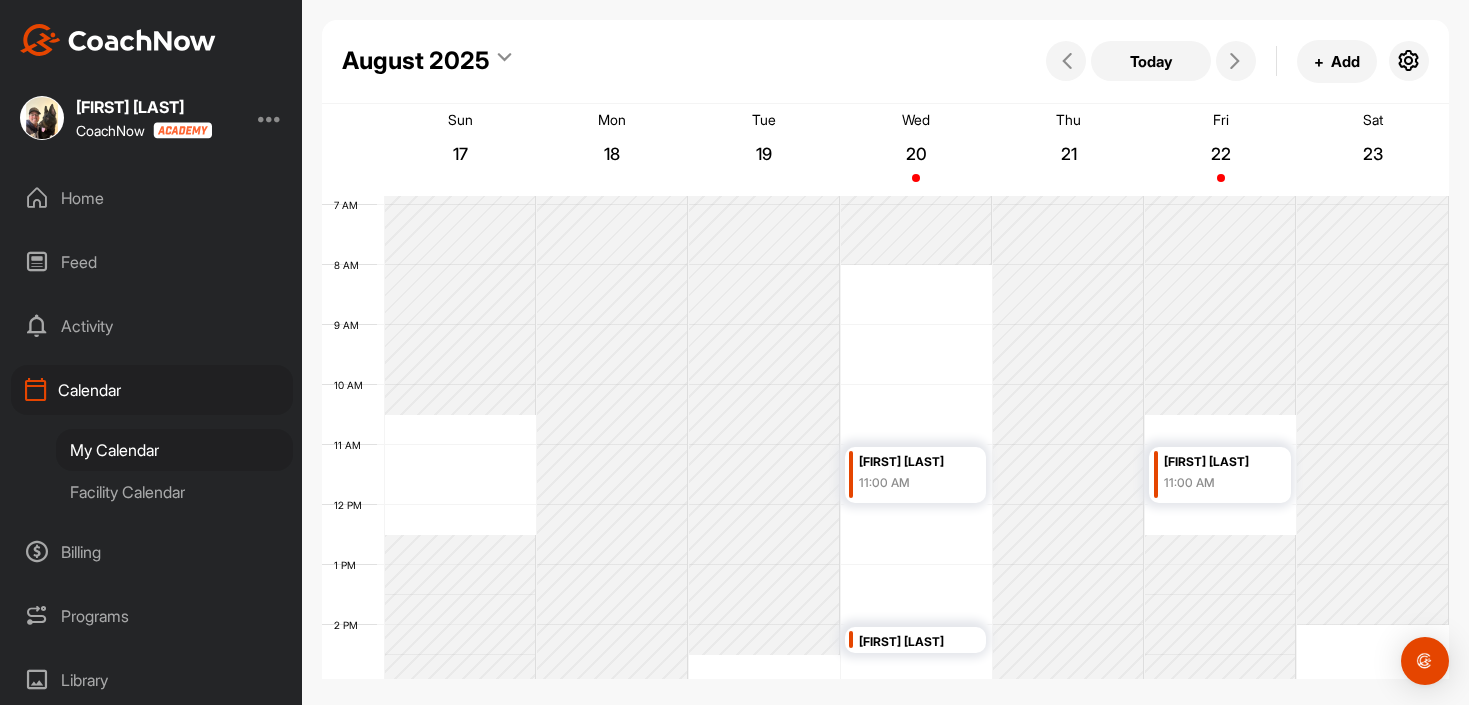click on "12 AM 1 AM 2 AM 3 AM 4 AM 5 AM 6 AM 7 AM 8 AM 9 AM 10 AM 11 AM 12 PM 1 PM 2 PM 3 PM 4 PM 5 PM 6 PM 7 PM 8 PM 9 PM 10 PM 11 PM [FIRST] [LAST] 11:00 AM [FIRST] [LAST] 2:00 PM [FIRST] [LAST] 6:00 PM [FIRST] [LAST] 11:00 AM" at bounding box center [885, 505] 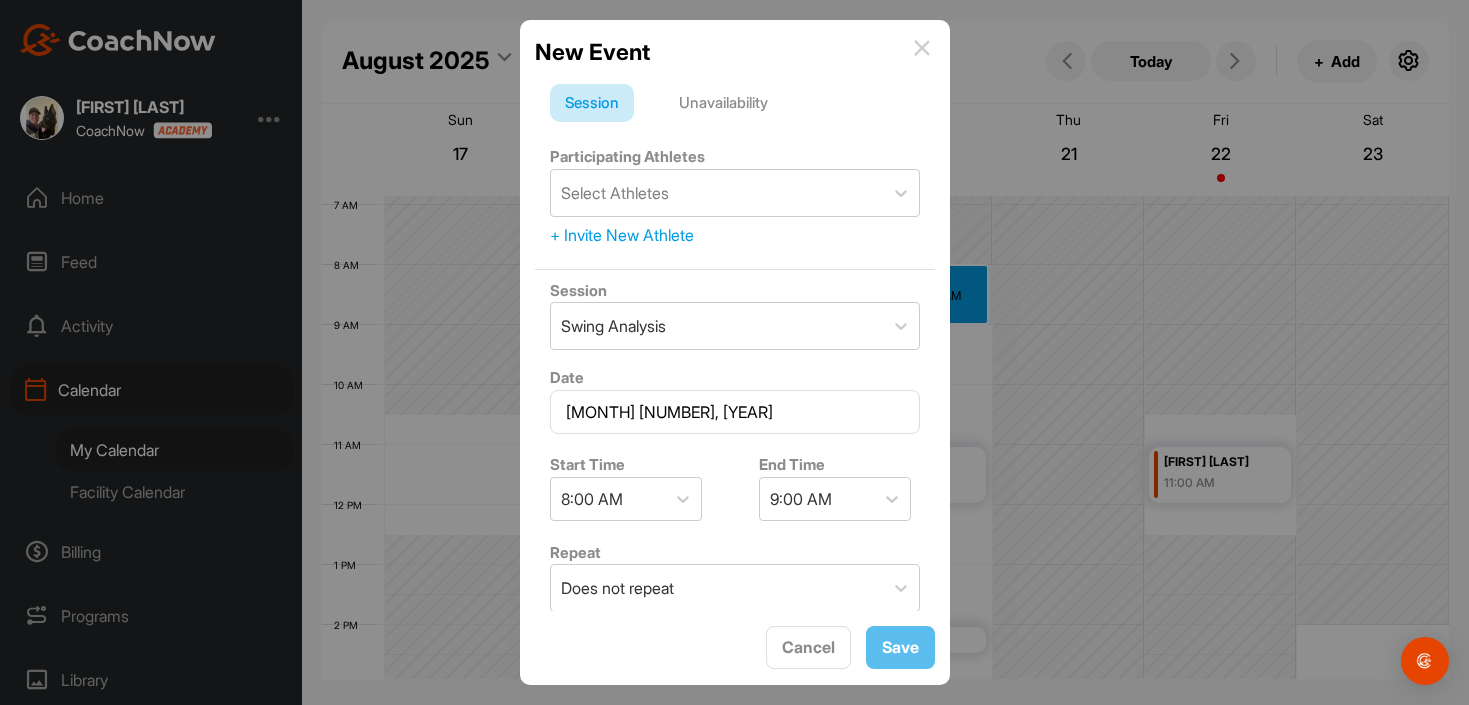 click on "Unavailability" at bounding box center [723, 103] 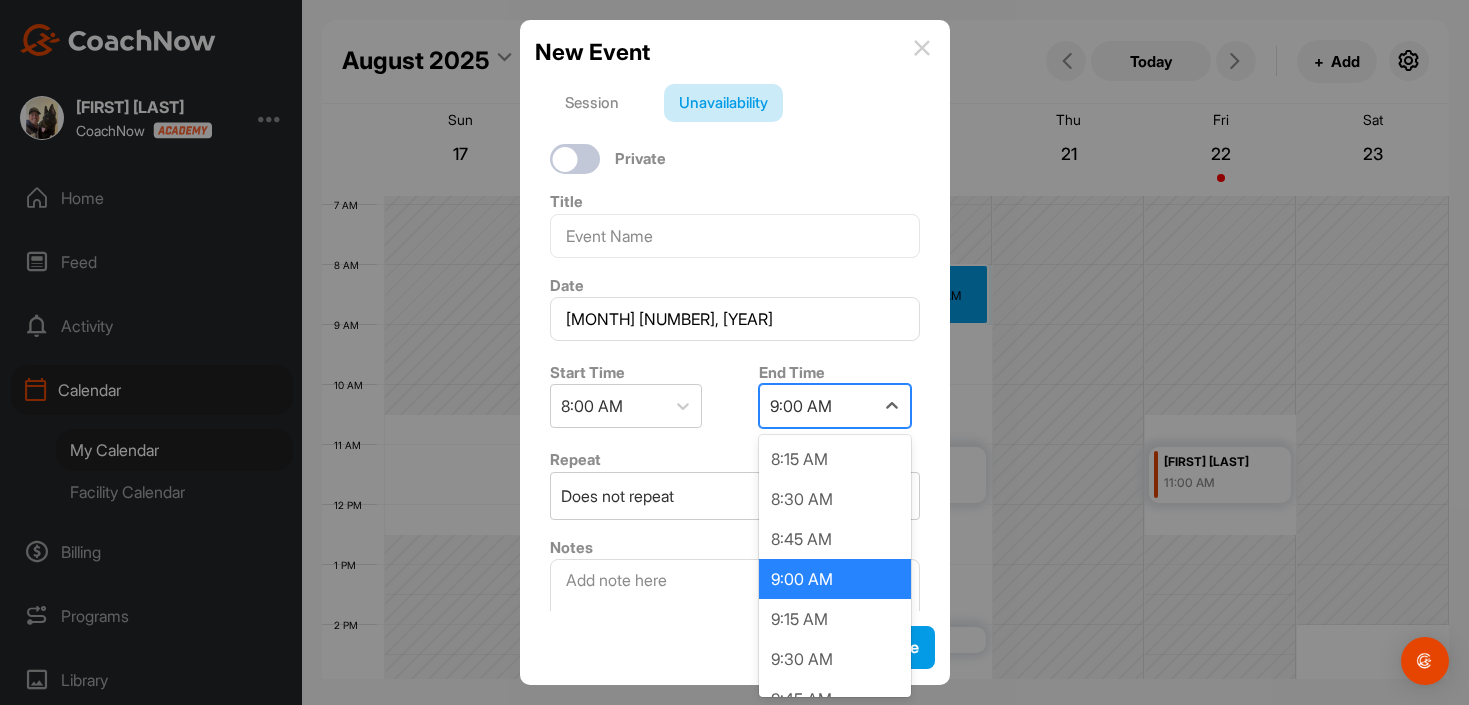 click on "9:00 AM" at bounding box center (801, 406) 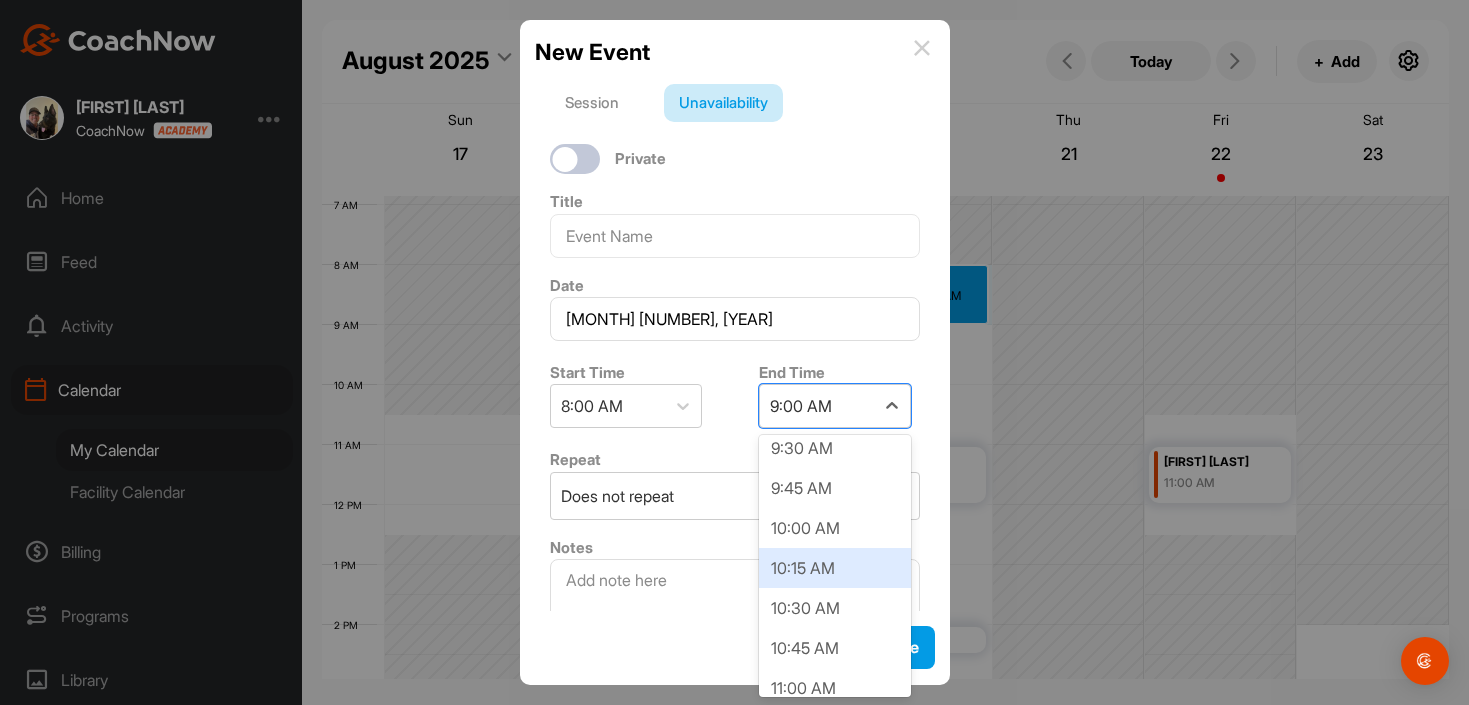 scroll, scrollTop: 308, scrollLeft: 0, axis: vertical 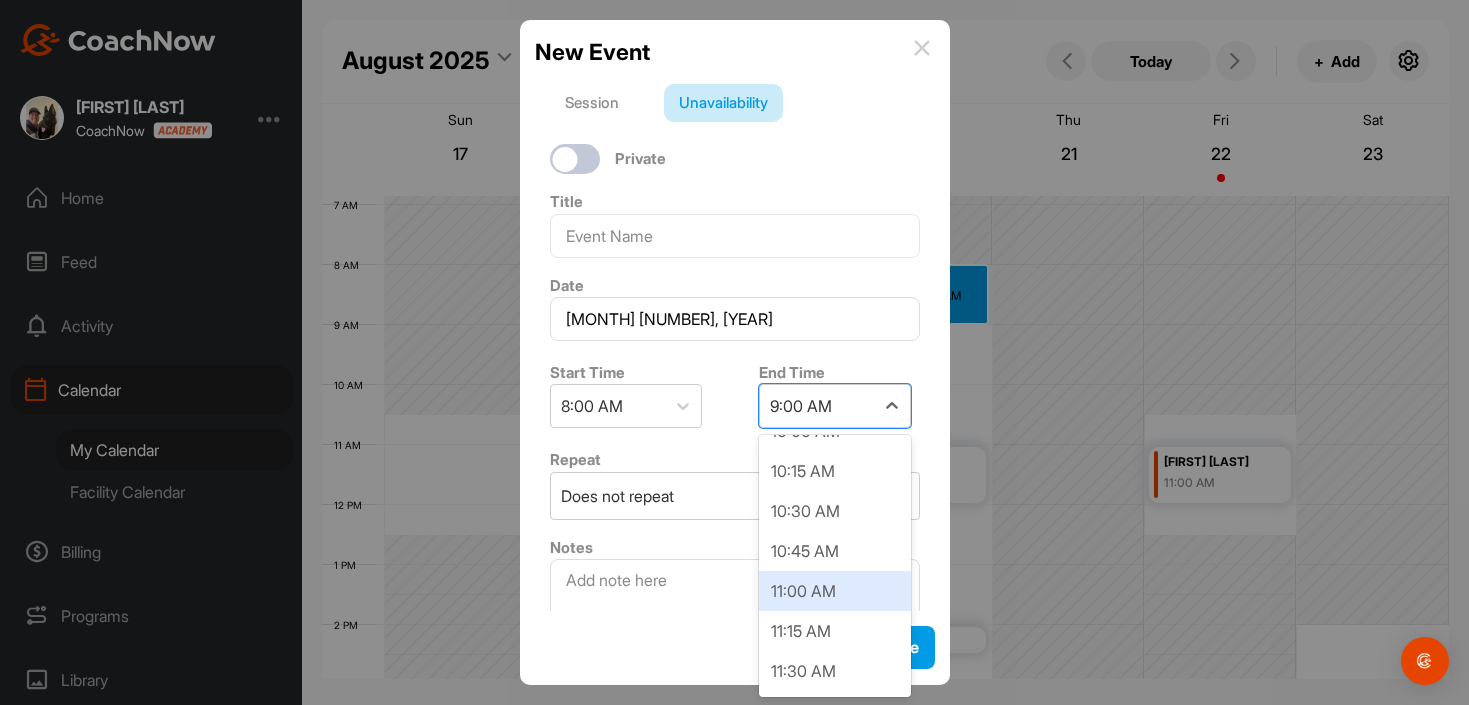 click on "11:00 AM" at bounding box center (835, 591) 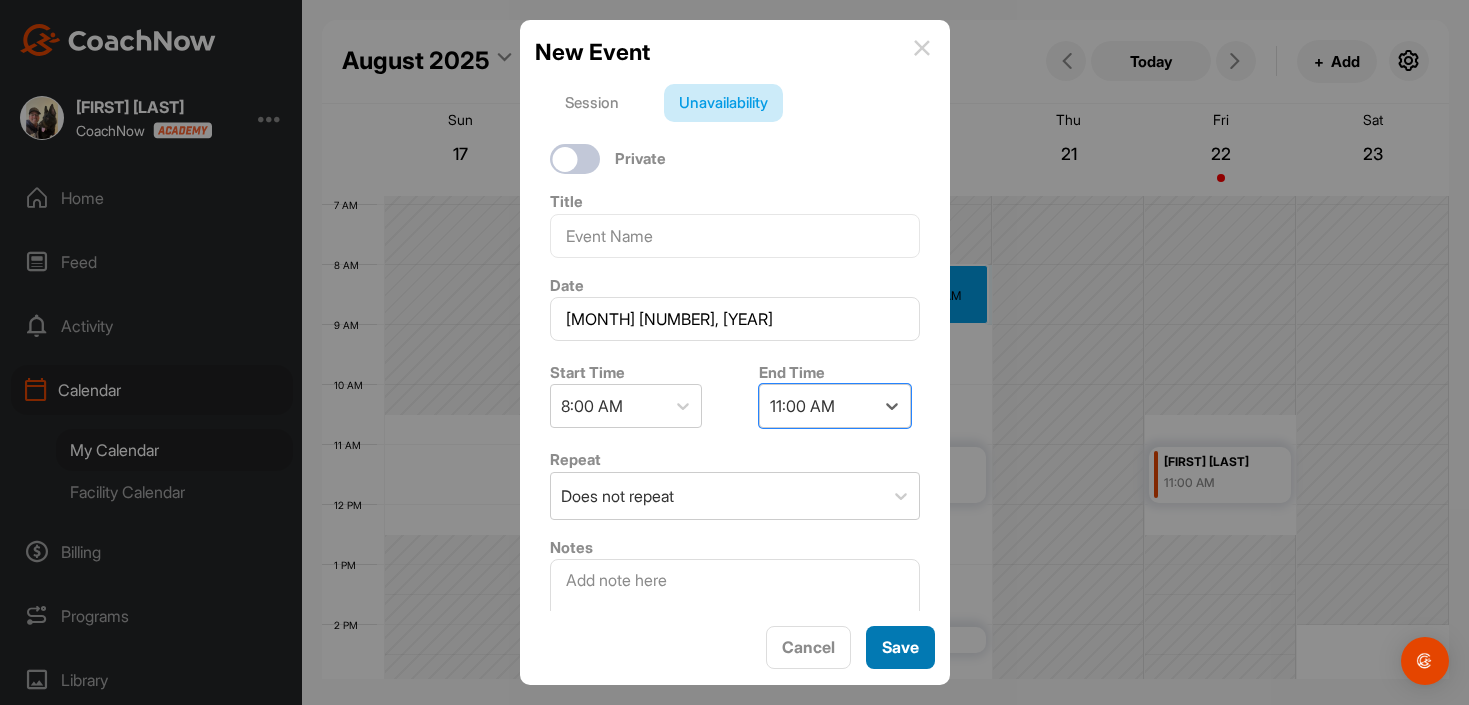 click on "Save" at bounding box center (900, 647) 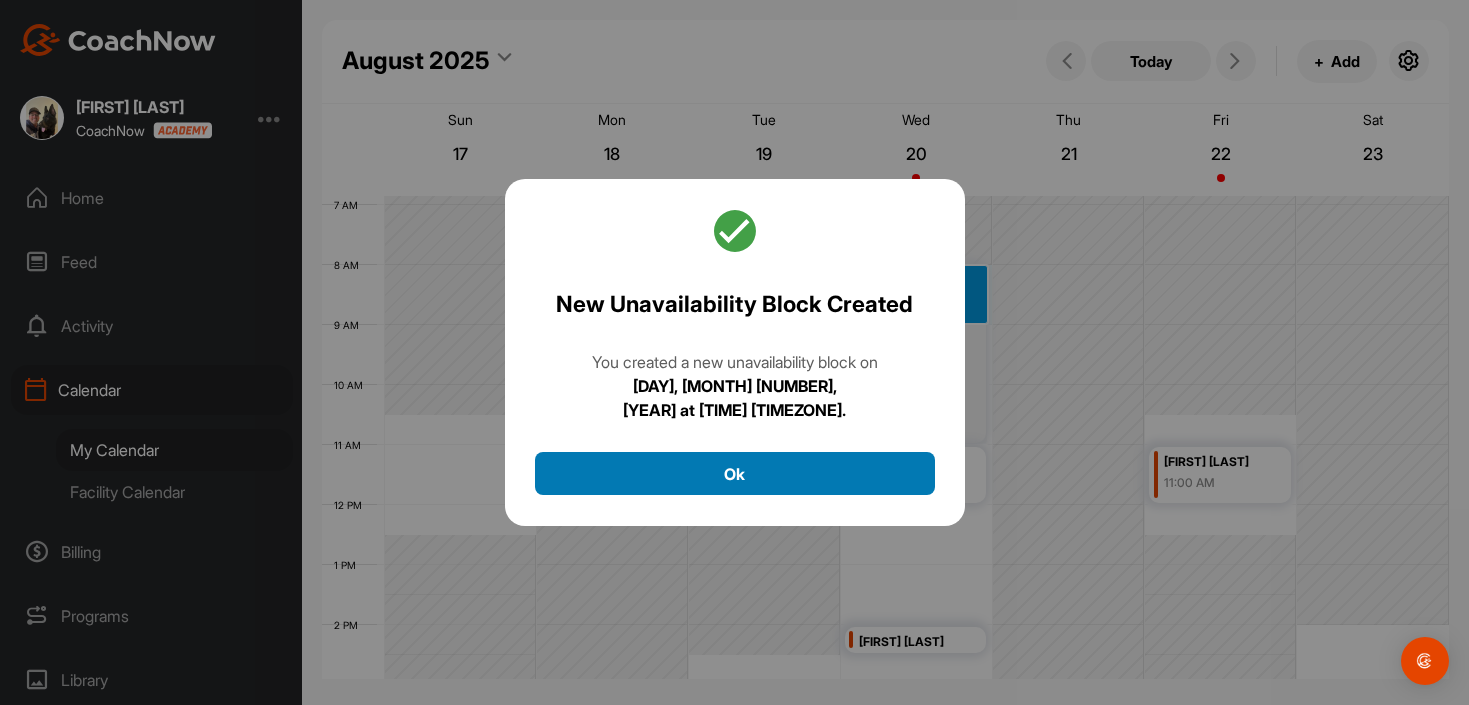 click on "Ok" at bounding box center (735, 473) 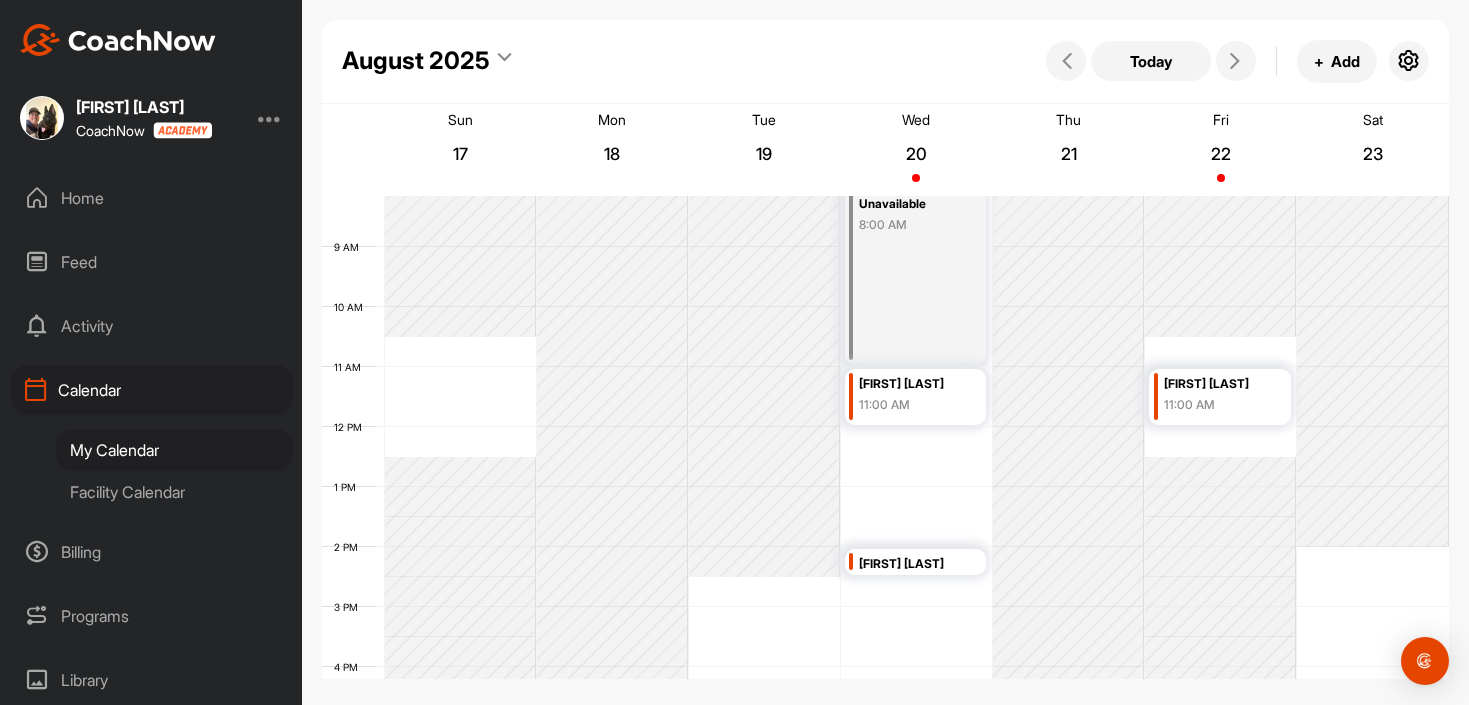 scroll, scrollTop: 497, scrollLeft: 0, axis: vertical 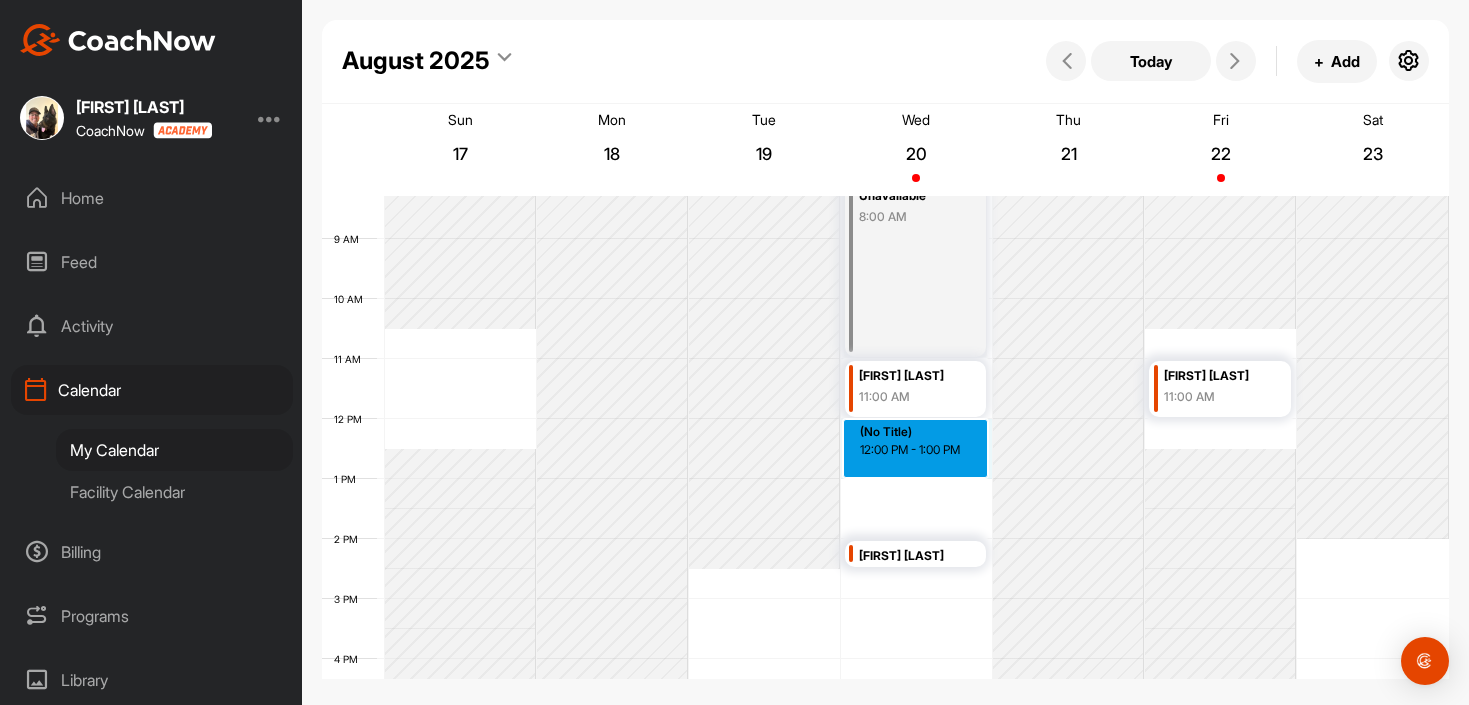 click on "12 AM 1 AM 2 AM 3 AM 4 AM 5 AM 6 AM 7 AM 8 AM 9 AM 10 AM 11 AM 12 PM 1 PM 2 PM 3 PM 4 PM 5 PM 6 PM 7 PM 8 PM 9 PM 10 PM 11 PM Unavailable 8:00 AM [FIRST] [LAST] 11:00 AM [FIRST] [LAST] 2:00 PM [FIRST] [LAST] 6:00 PM (No Title) 12:00 PM - 1:00 PM [FIRST] [LAST] 11:00 AM" at bounding box center (885, 419) 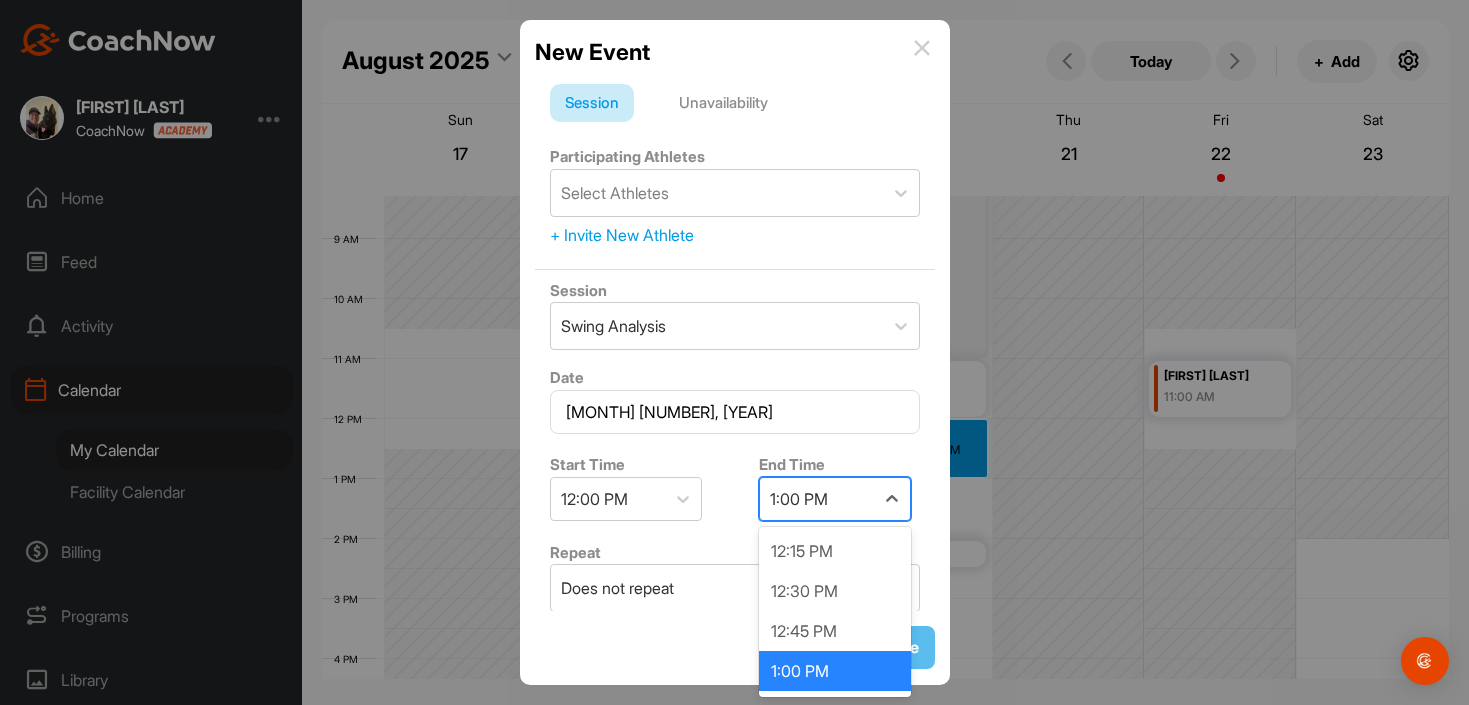 click on "1:00 PM" at bounding box center [799, 499] 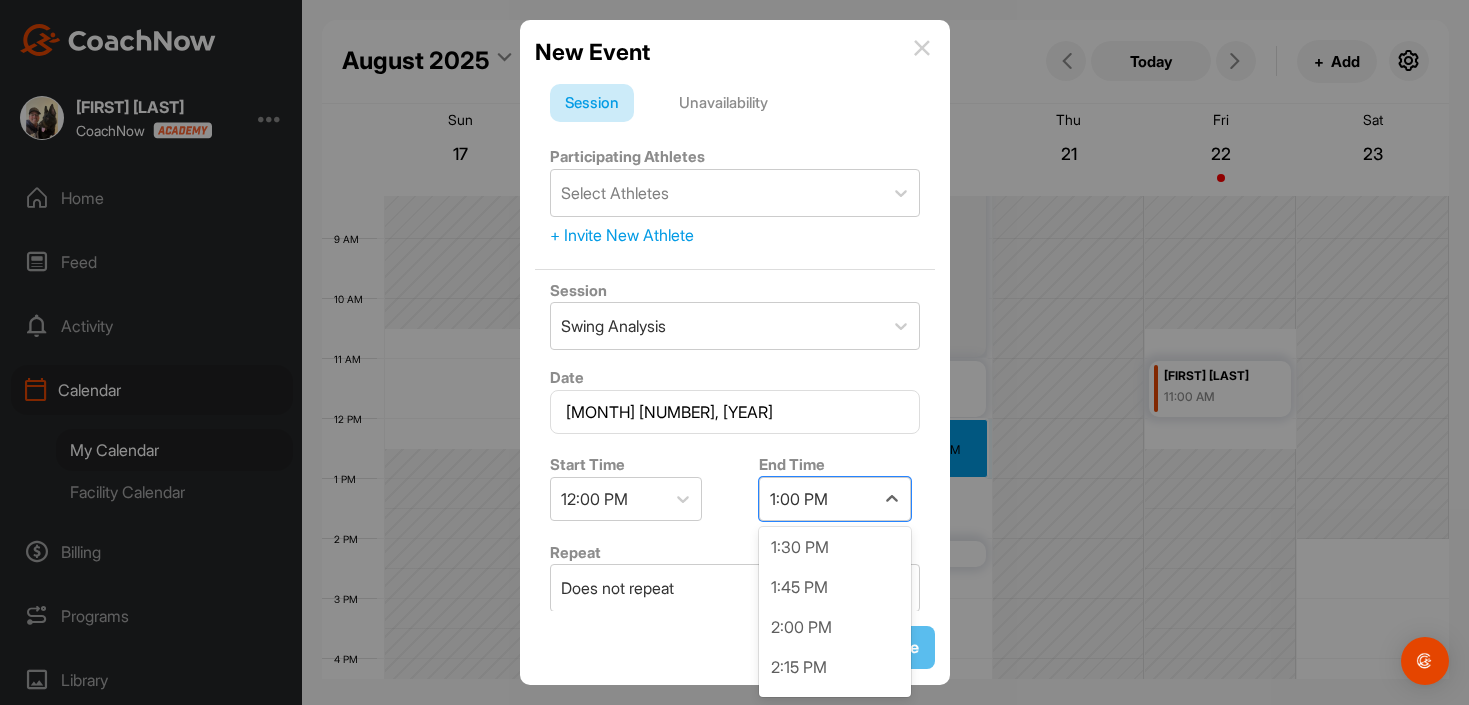 scroll, scrollTop: 206, scrollLeft: 0, axis: vertical 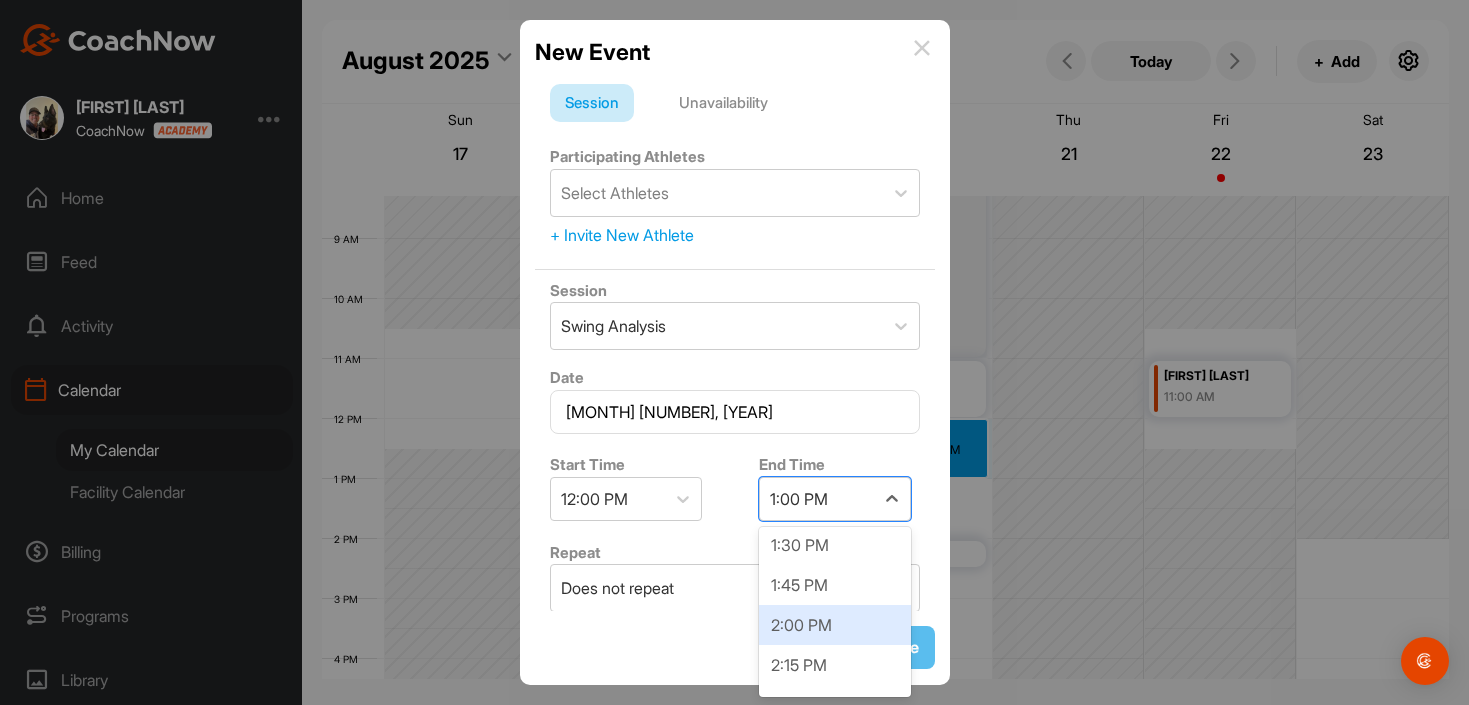 click on "2:00 PM" at bounding box center [835, 625] 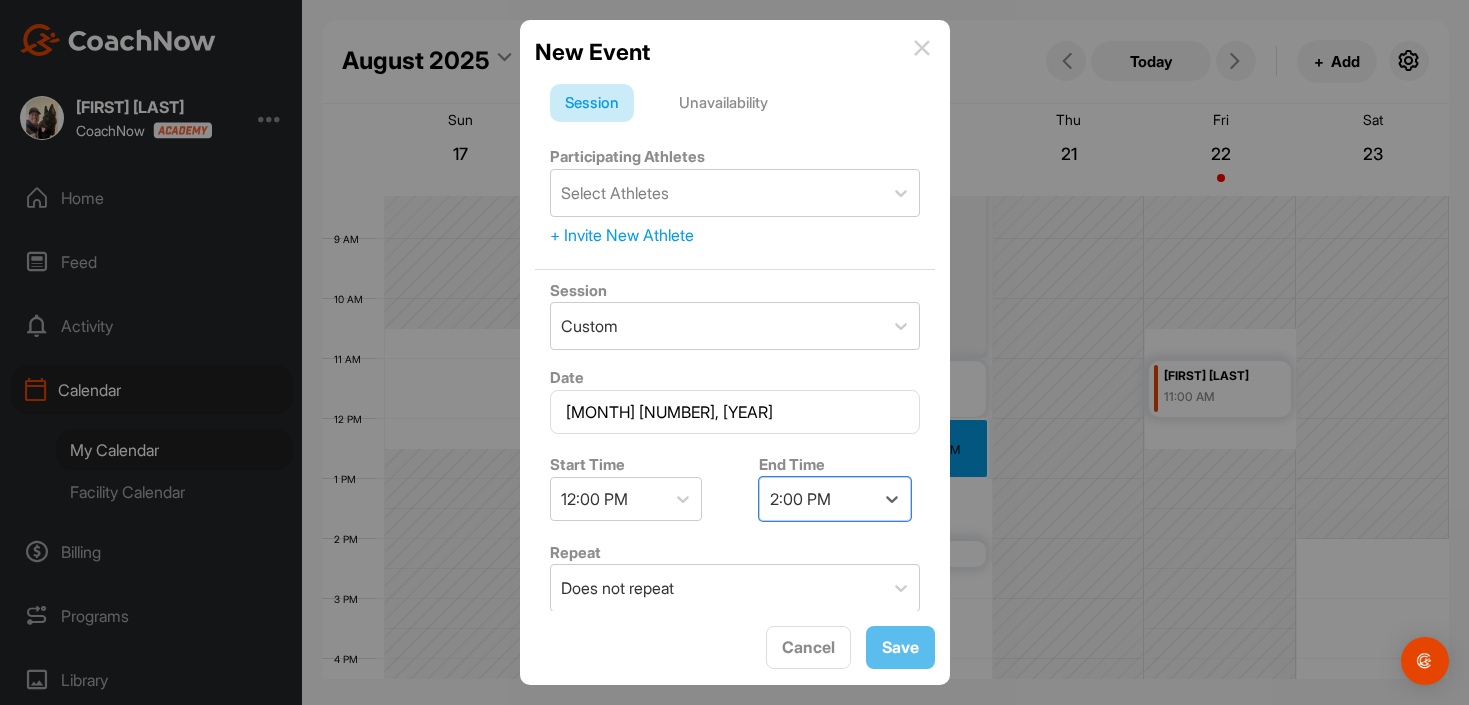 click on "Unavailability" at bounding box center (723, 103) 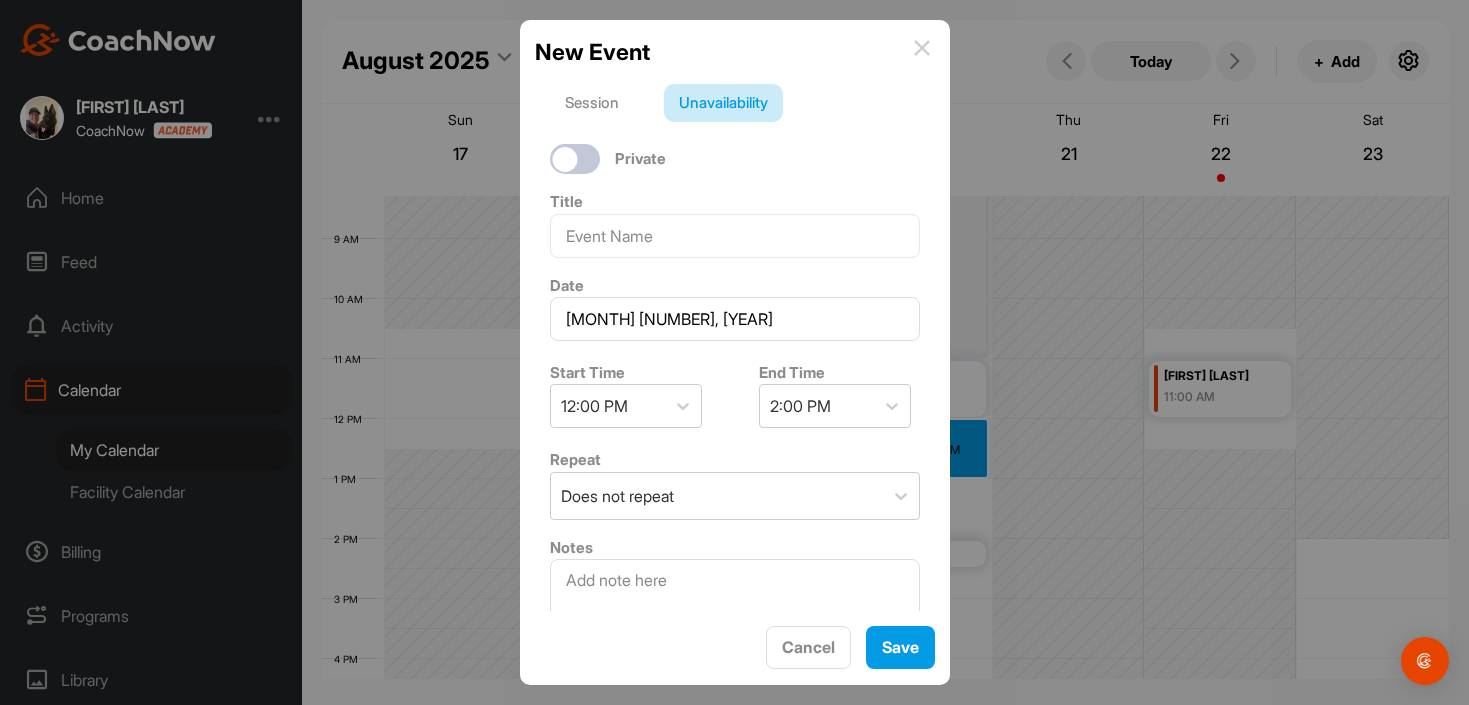 click on "Cancel Save" at bounding box center (735, 648) 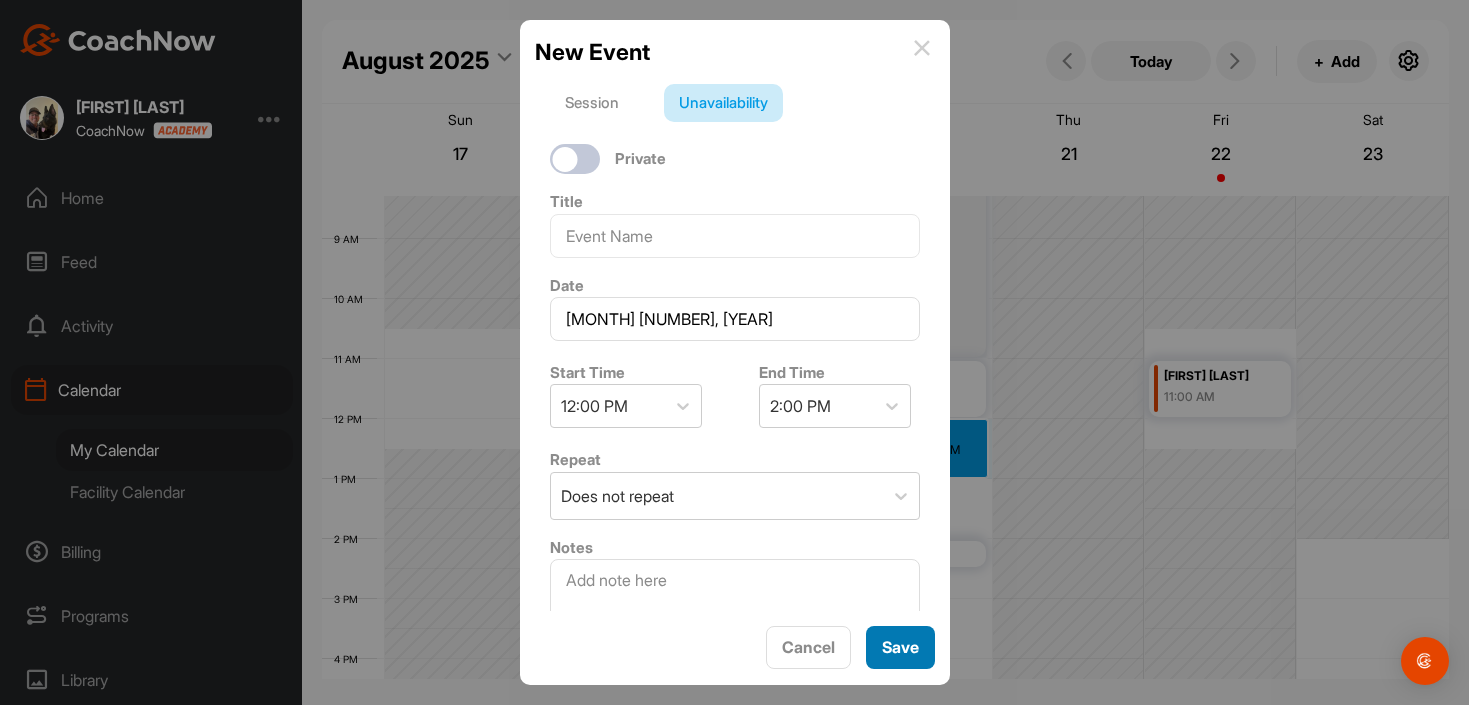 click on "Save" at bounding box center (900, 647) 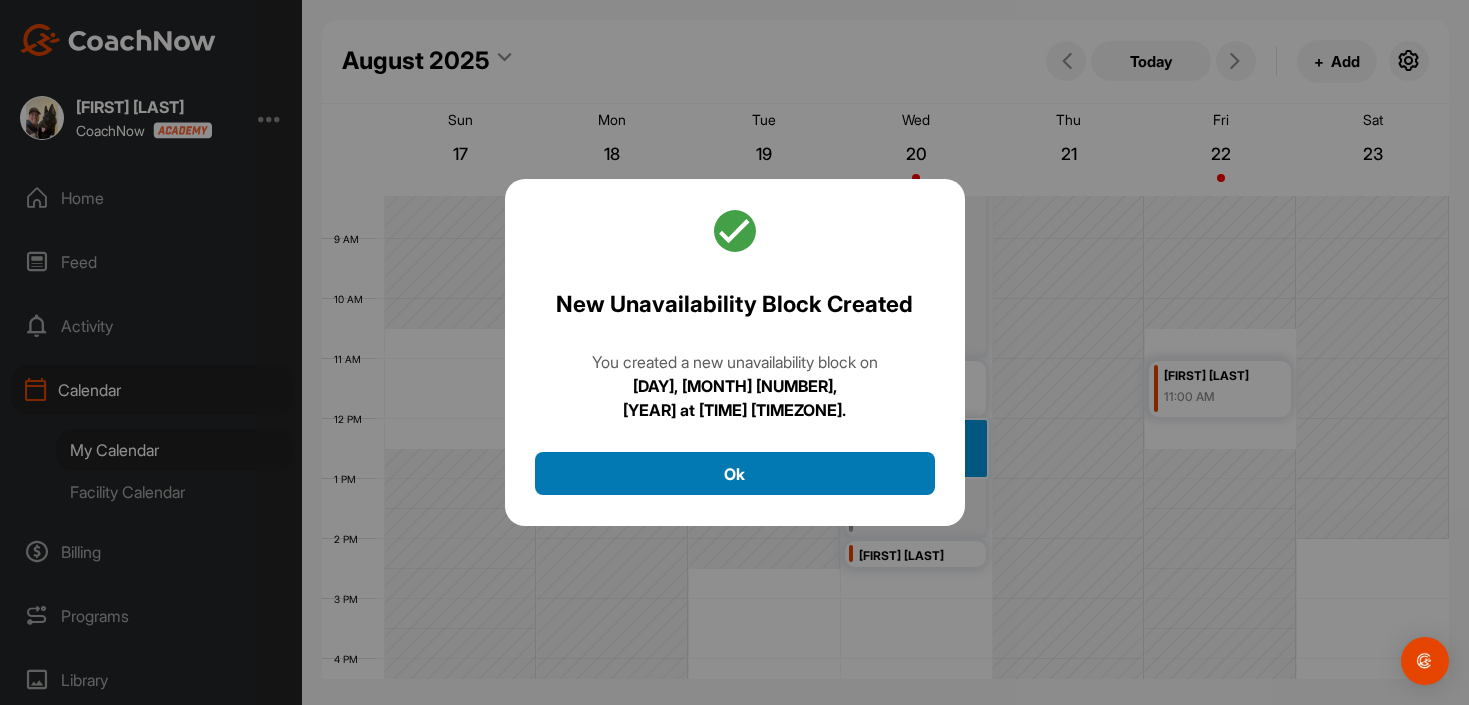 click on "Ok" at bounding box center (735, 473) 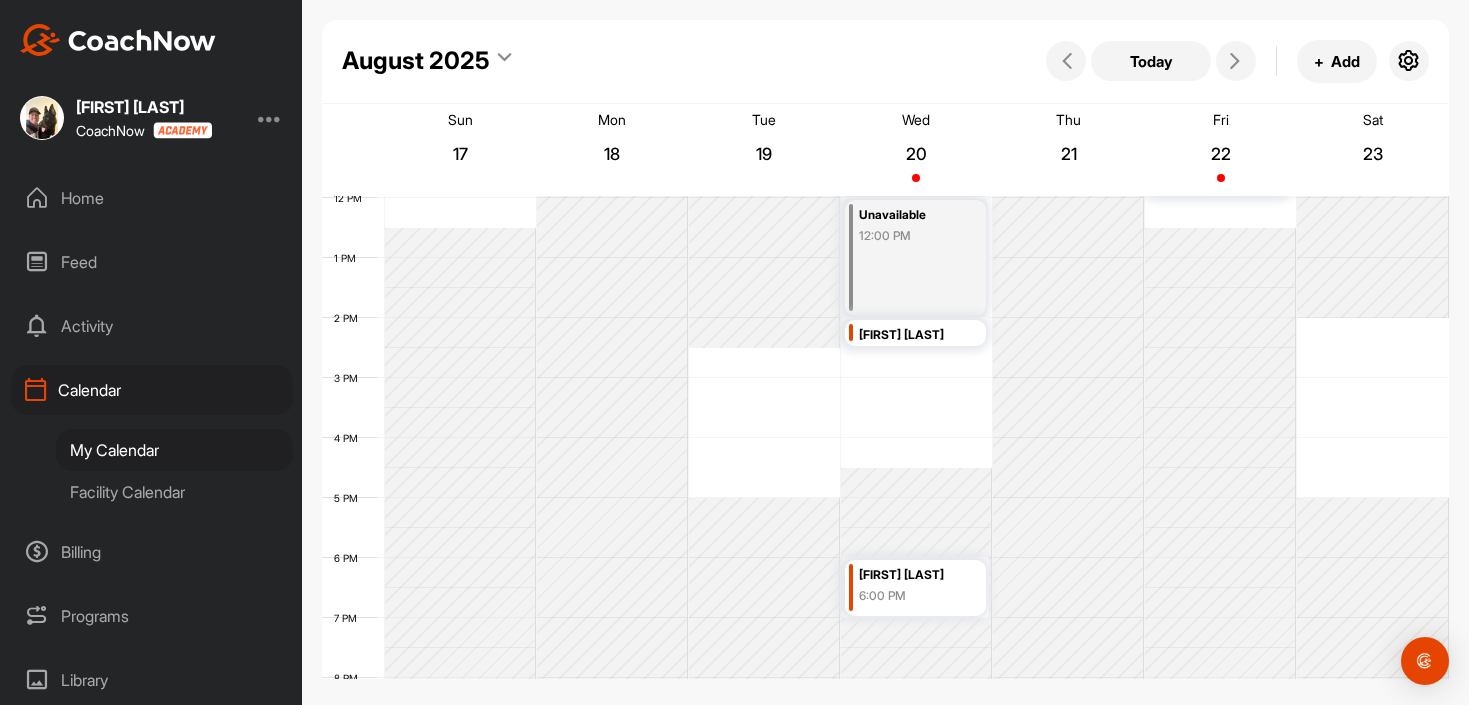 scroll, scrollTop: 729, scrollLeft: 0, axis: vertical 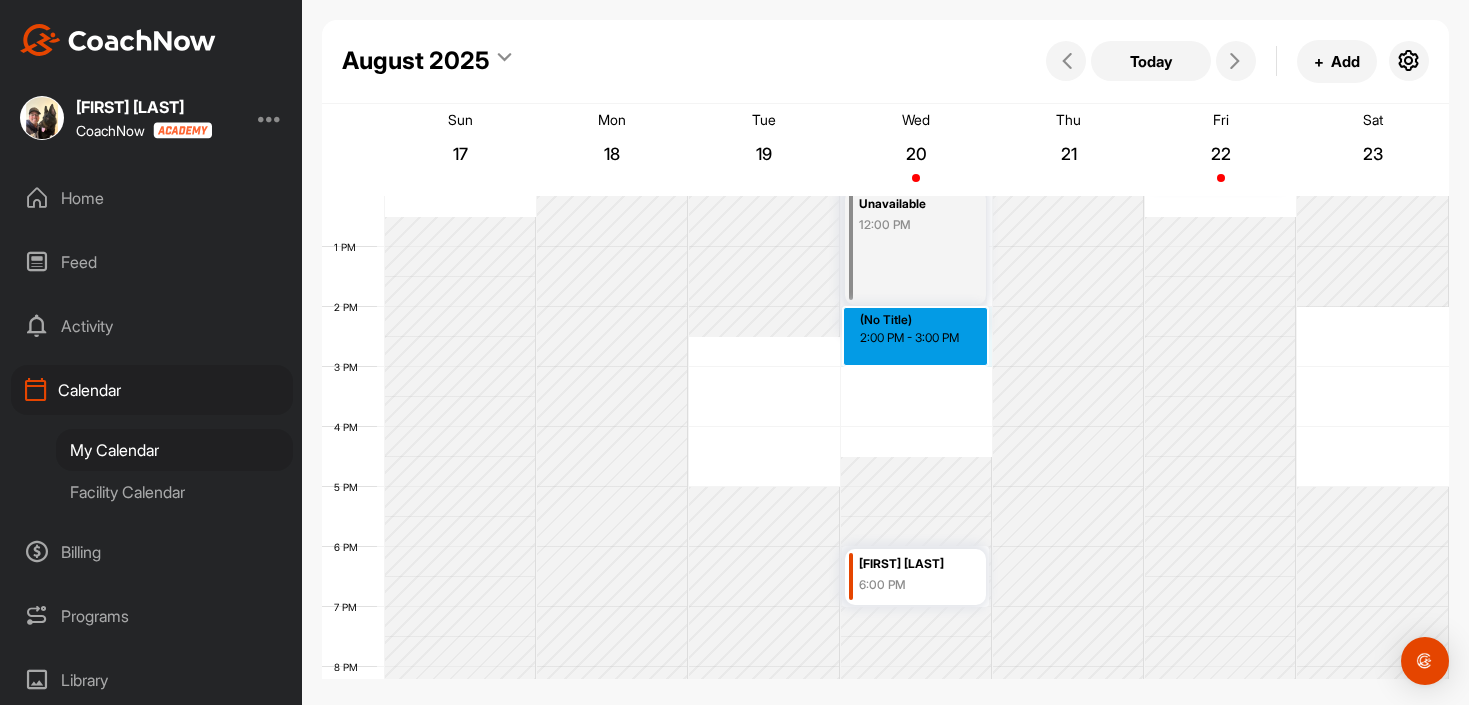 click on "12 AM 1 AM 2 AM 3 AM 4 AM 5 AM 6 AM 7 AM 8 AM 9 AM 10 AM 11 AM 12 PM 1 PM 2 PM 3 PM 4 PM 5 PM 6 PM 7 PM 8 PM 9 PM 10 PM 11 PM Unavailable 8:00 AM [FIRST] [LAST] 11:00 AM Unavailable 12:00 PM [FIRST] [LAST] 2:00 PM [FIRST] [LAST] 6:00 PM (No Title) 2:00 PM - 3:00 PM [FIRST] [LAST] 11:00 AM" at bounding box center [885, 187] 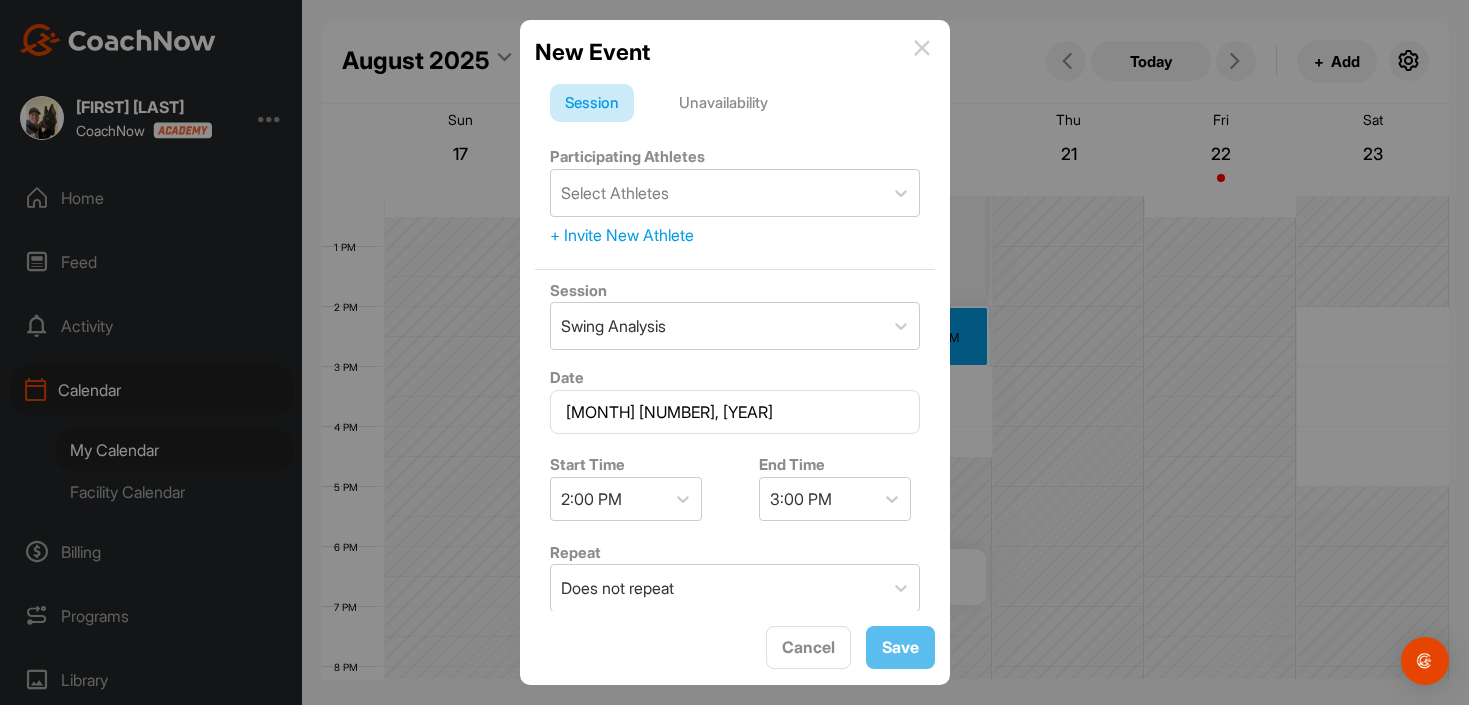 click on "Unavailability" at bounding box center (723, 103) 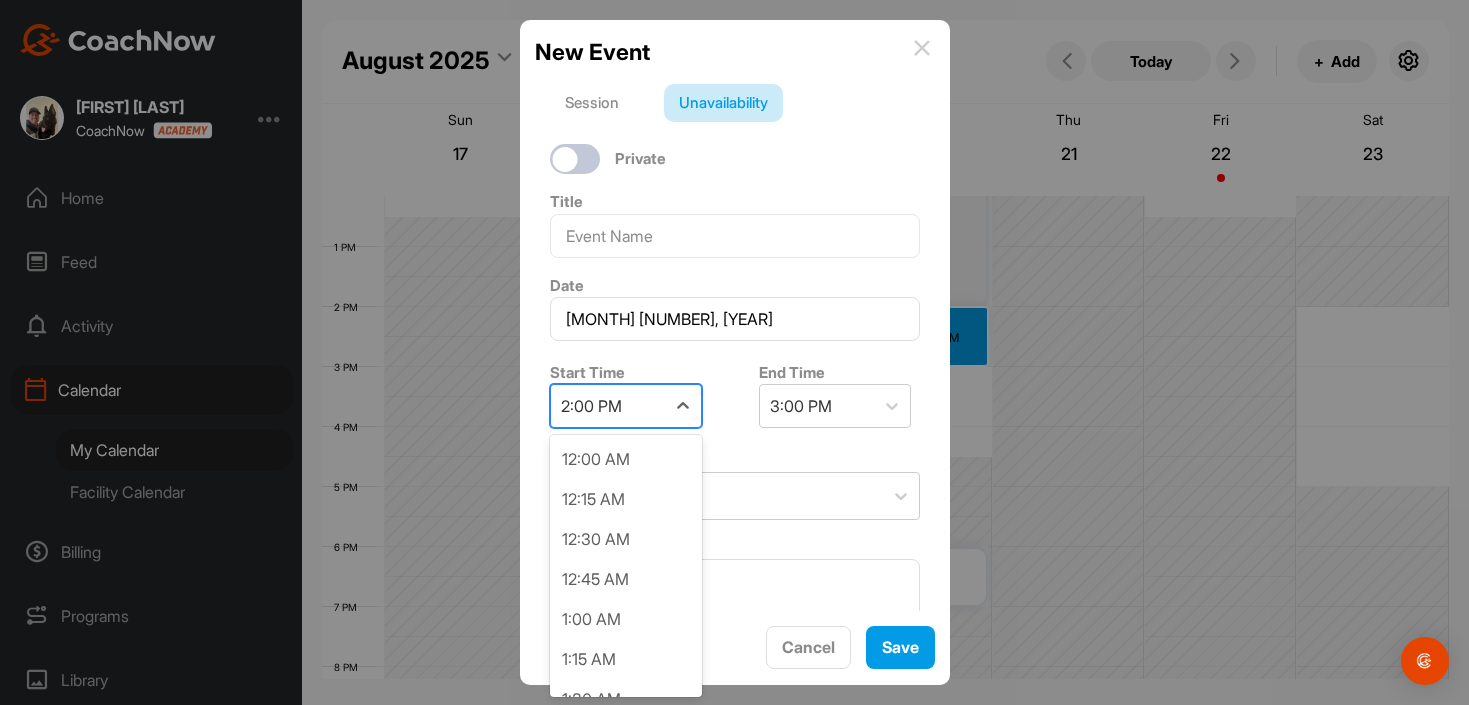 click on "2:00 PM" at bounding box center (591, 406) 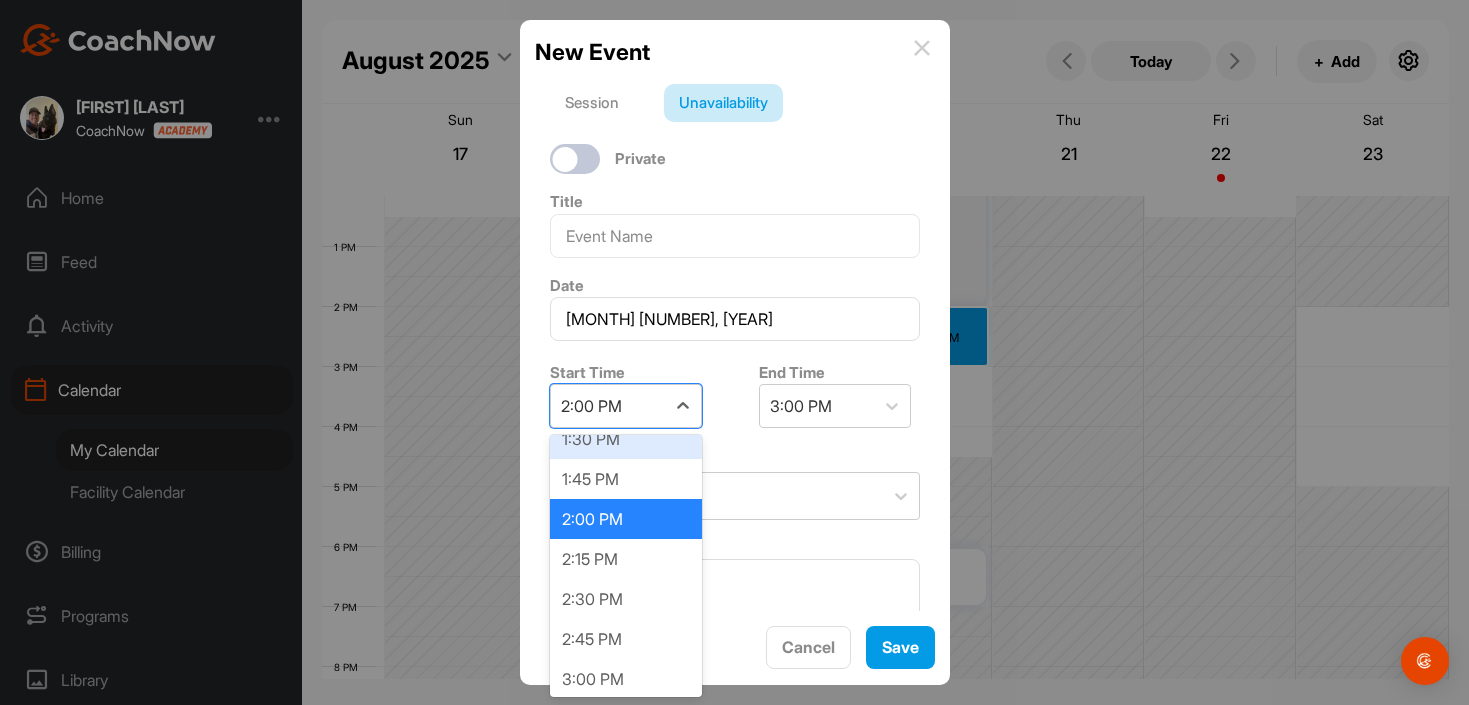 scroll, scrollTop: 2189, scrollLeft: 0, axis: vertical 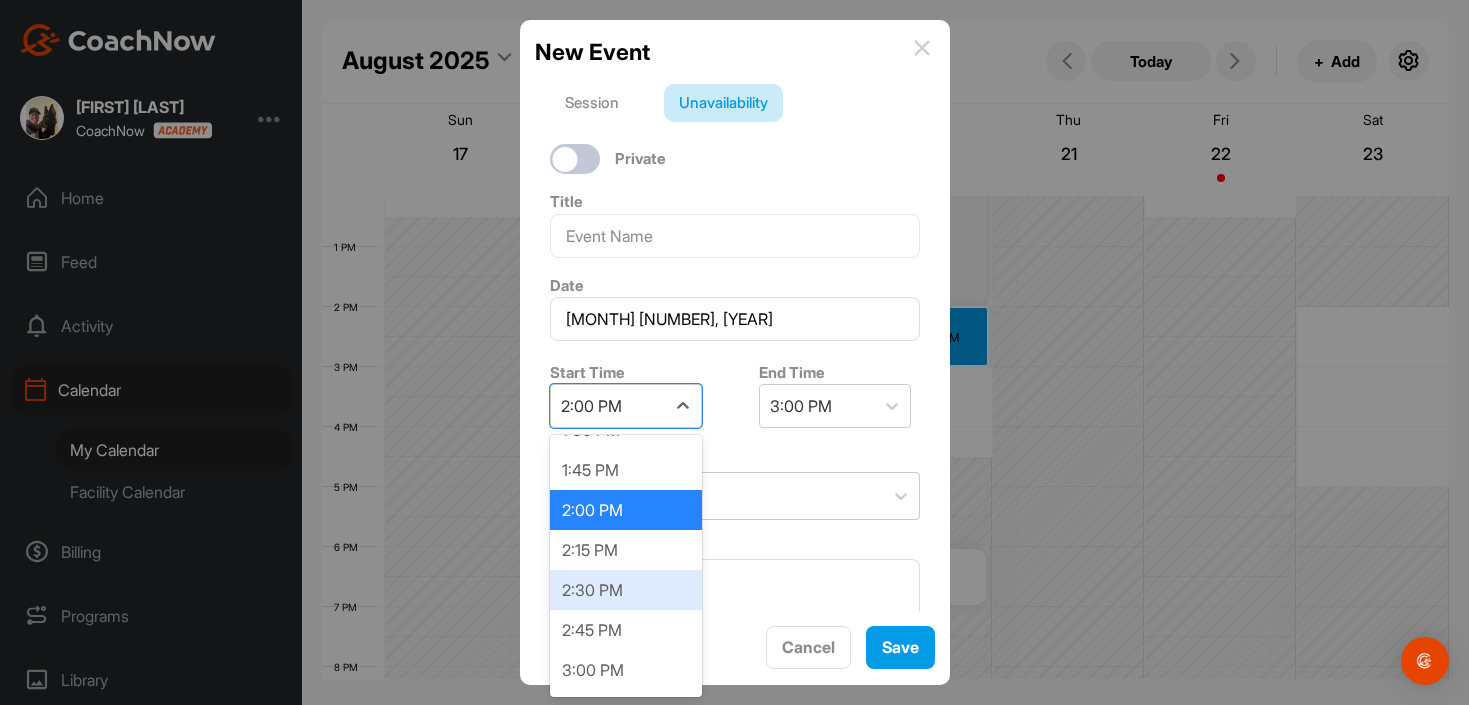 click on "2:30 PM" at bounding box center [626, 590] 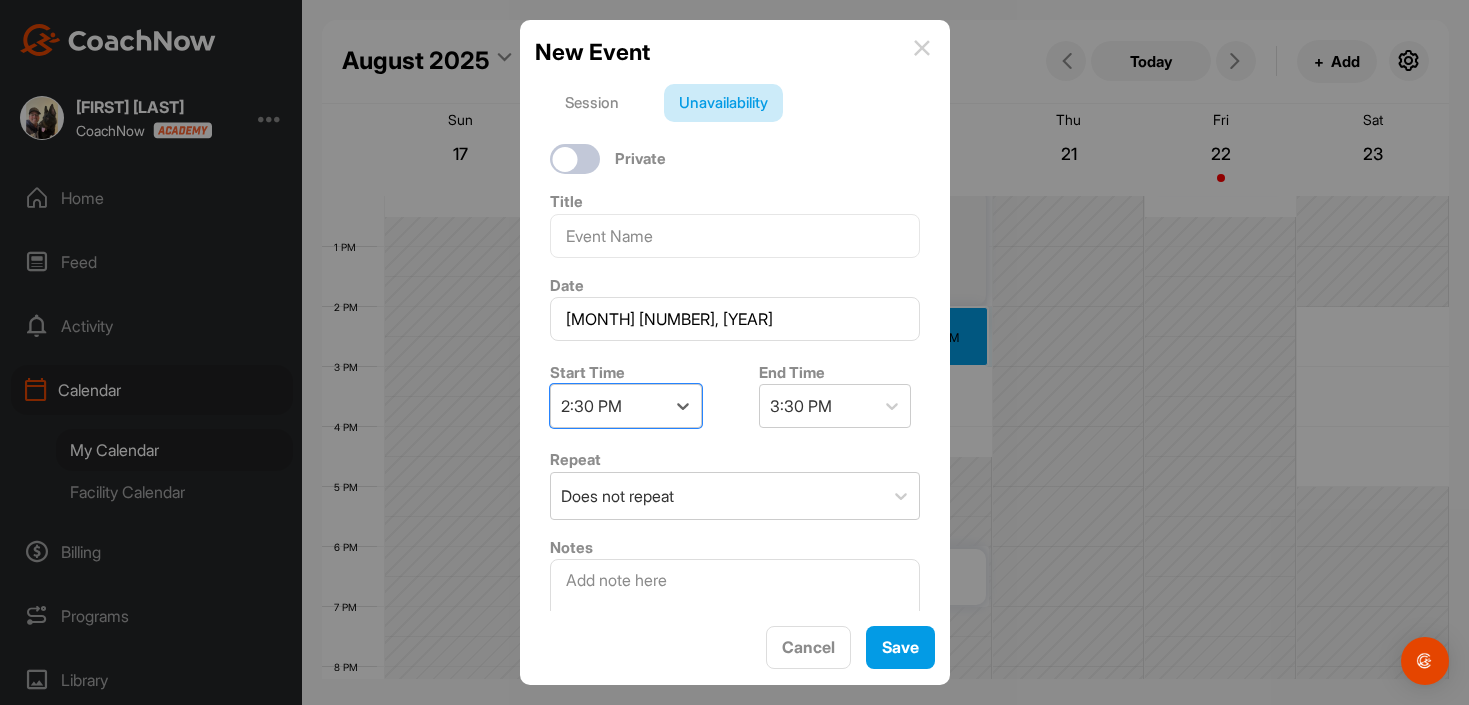click at bounding box center [922, 48] 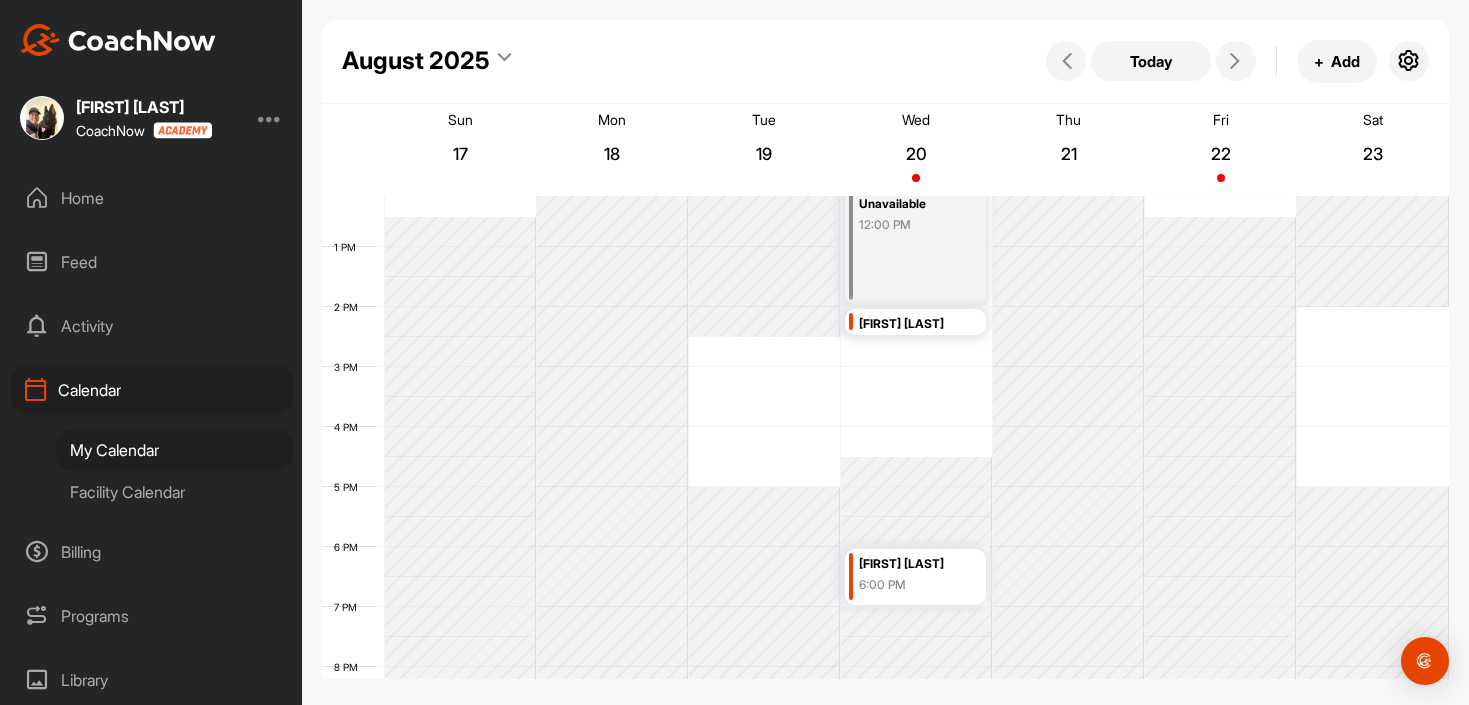click on "[FIRST] [LAST]" at bounding box center (912, 324) 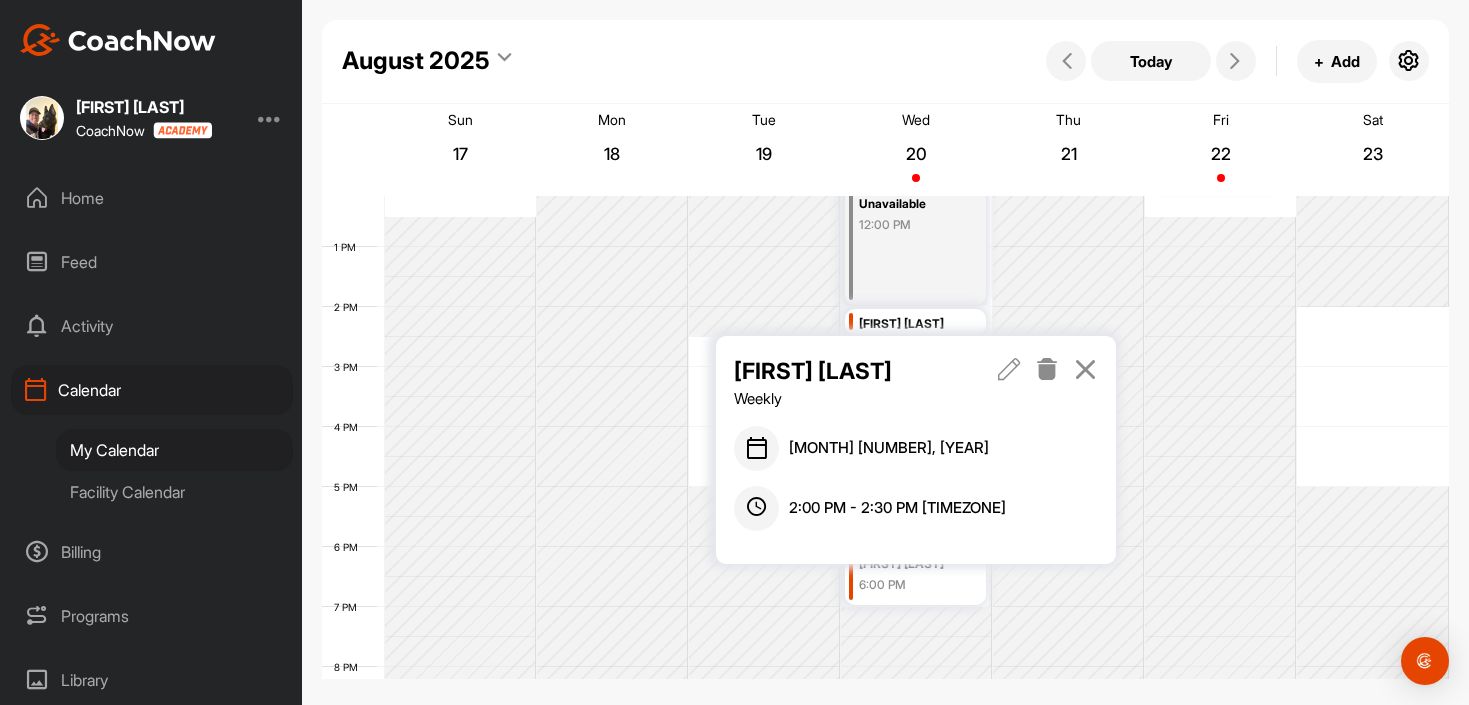 click at bounding box center (1085, 369) 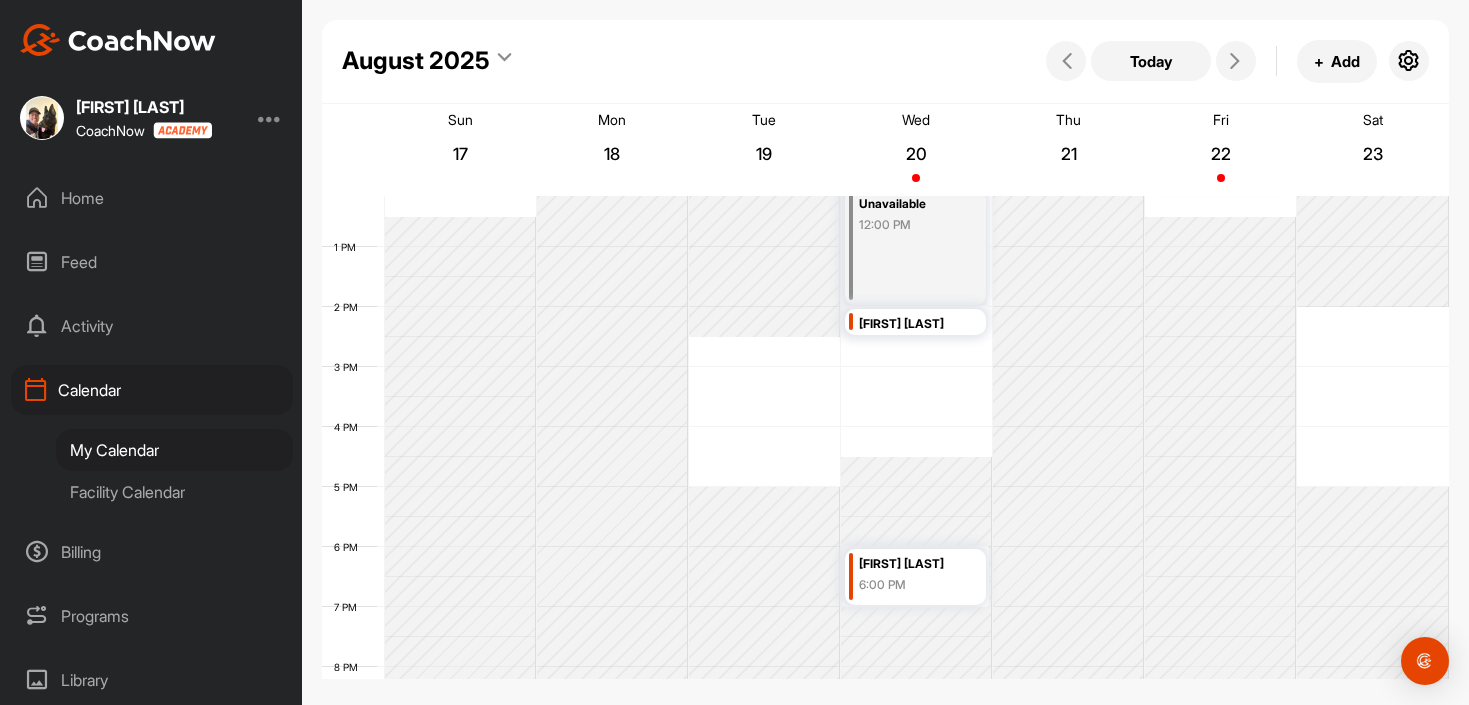 click on "12 AM 1 AM 2 AM 3 AM 4 AM 5 AM 6 AM 7 AM 8 AM 9 AM 10 AM 11 AM 12 PM 1 PM 2 PM 3 PM 4 PM 5 PM 6 PM 7 PM 8 PM 9 PM 10 PM 11 PM Unavailable 8:00 AM [FIRST] [LAST] 11:00 AM Unavailable 12:00 PM [FIRST] [LAST] 2:00 PM [FIRST] [LAST] 6:00 PM [FIRST] [LAST] 11:00 AM" at bounding box center (885, 187) 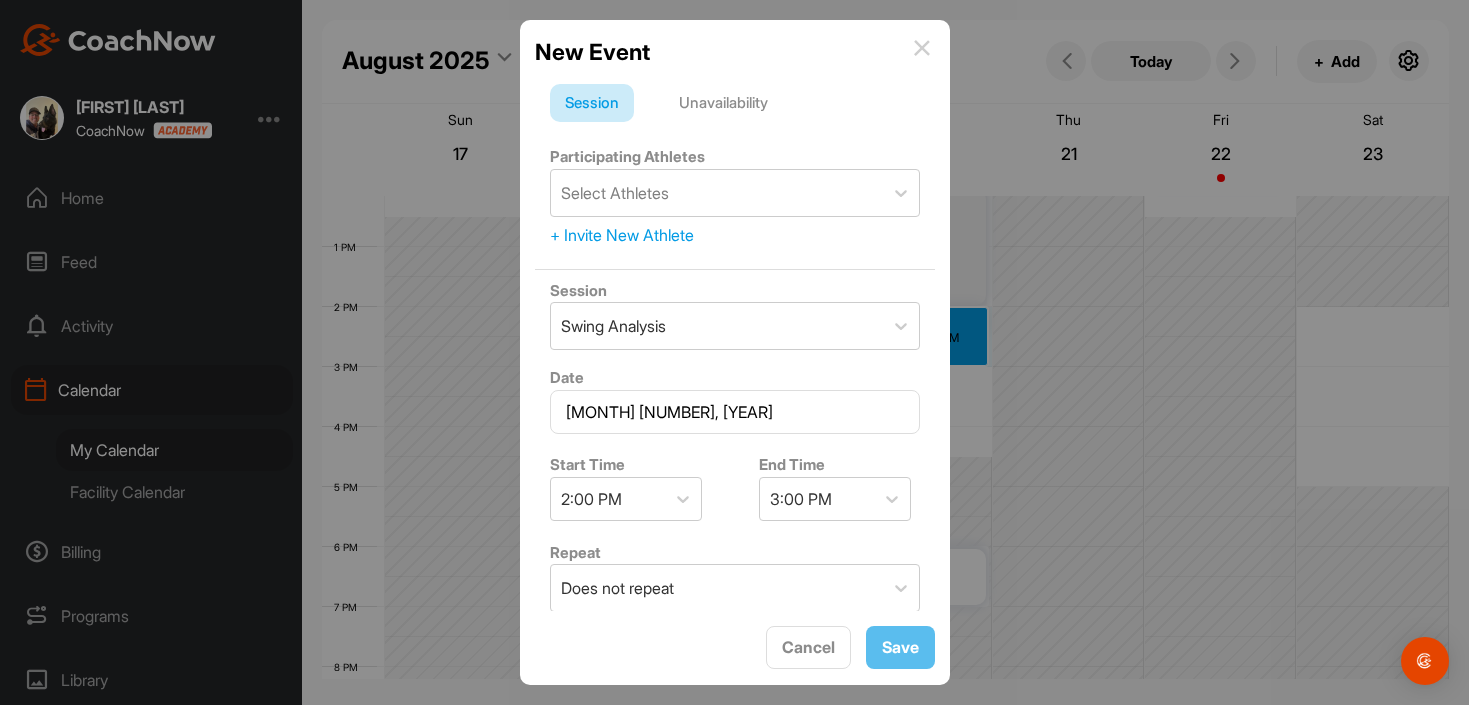 click on "Start Time 2:00 PM" at bounding box center (630, 487) 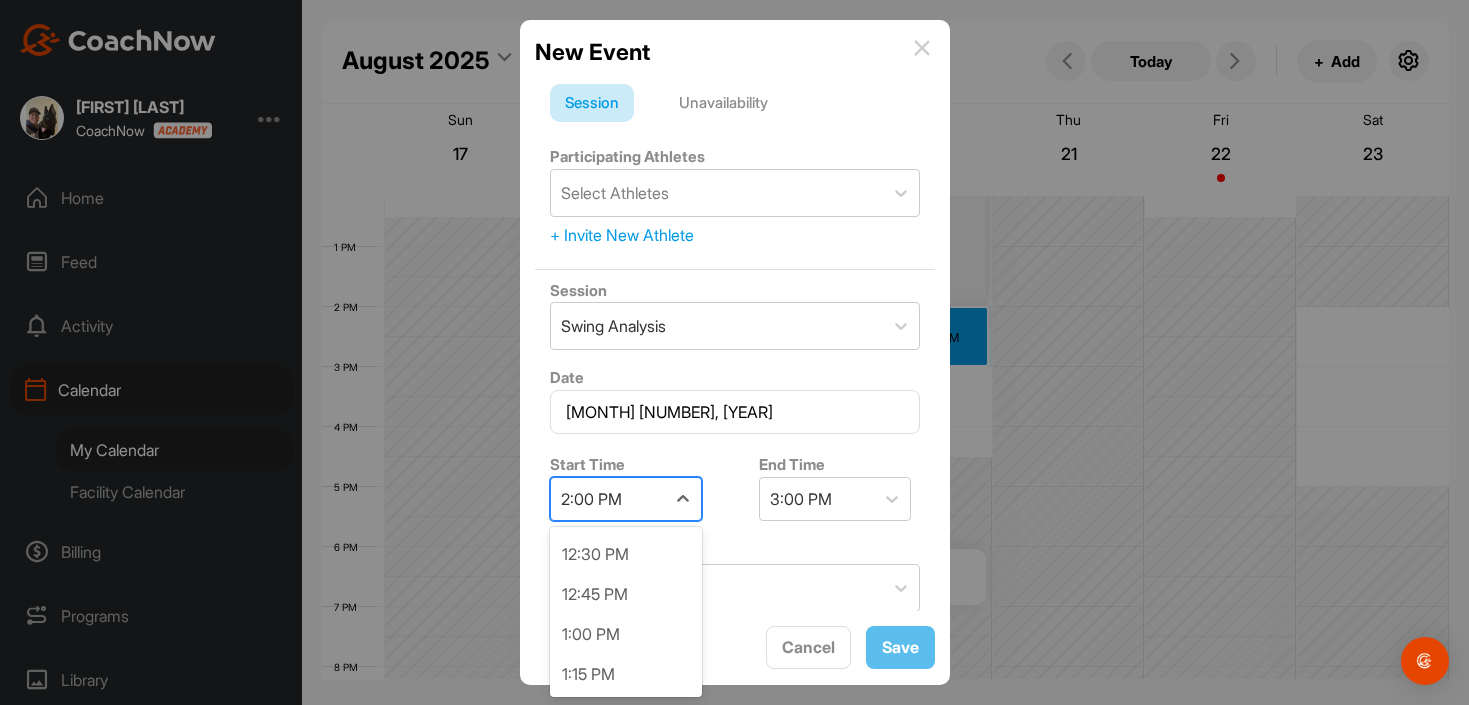click on "2:00 PM" at bounding box center [608, 499] 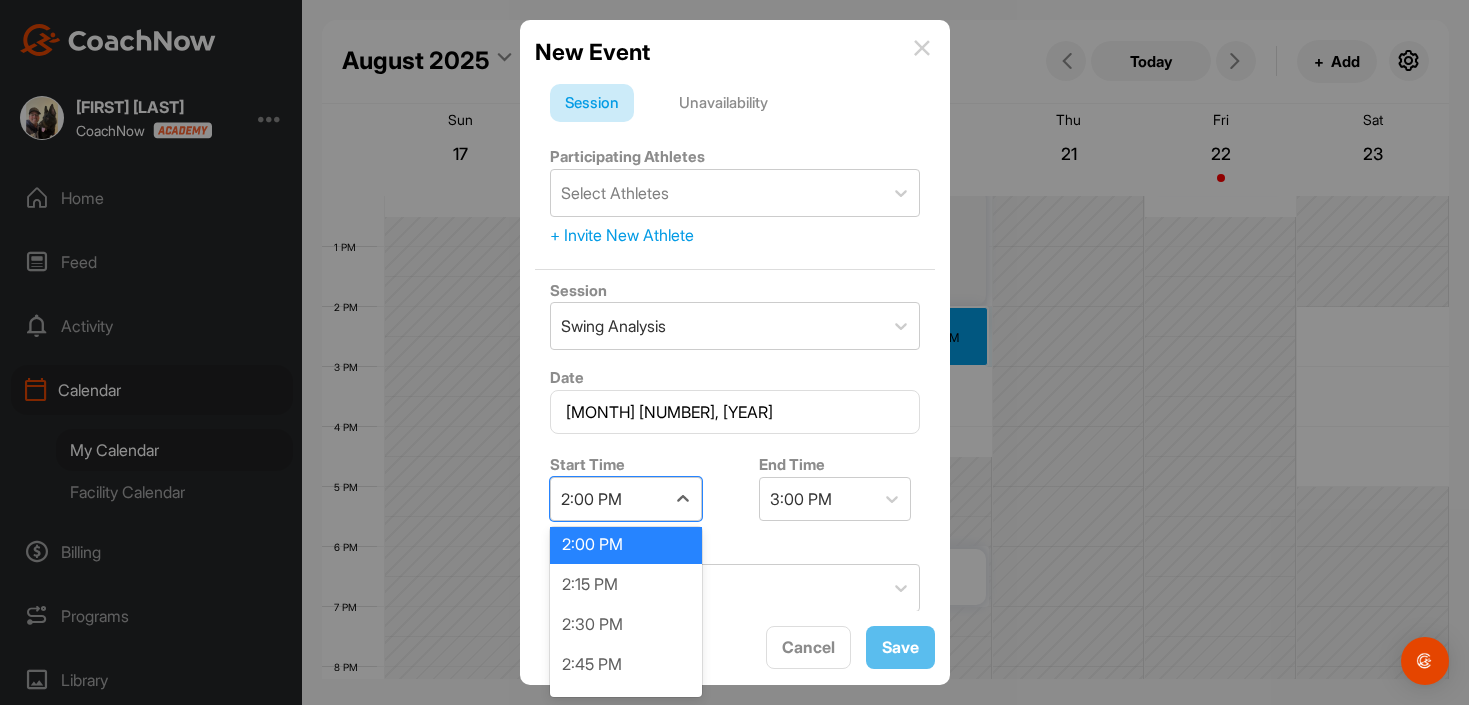 scroll, scrollTop: 2248, scrollLeft: 0, axis: vertical 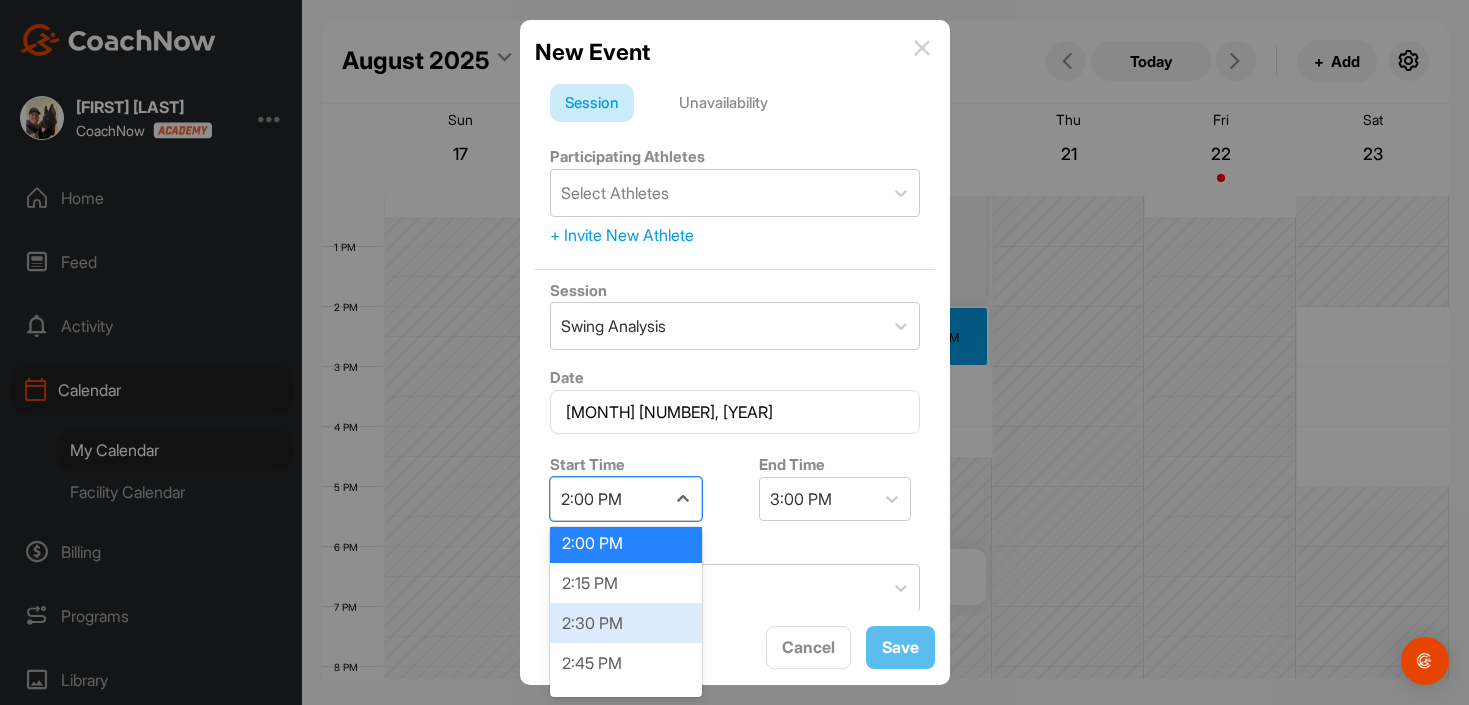 click on "2:30 PM" at bounding box center [626, 623] 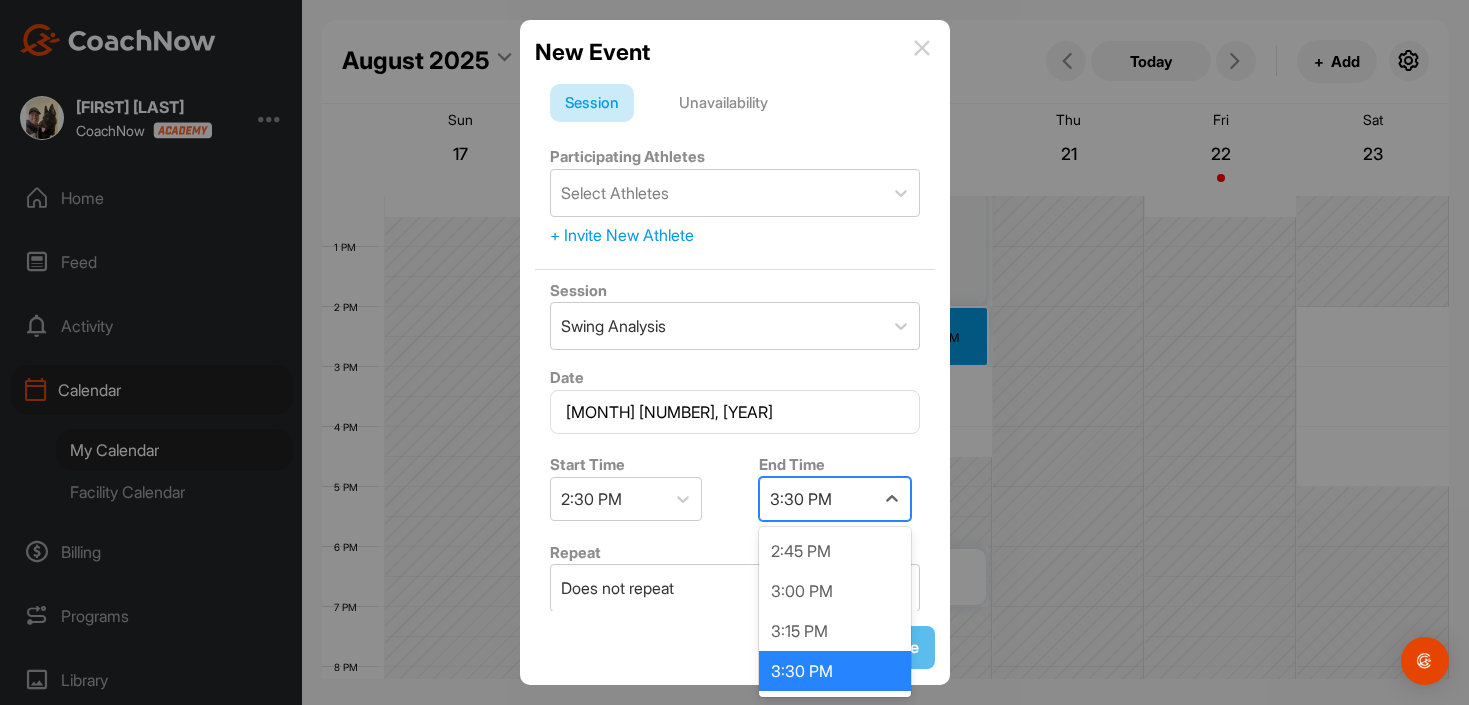 click on "3:30 PM" at bounding box center [817, 499] 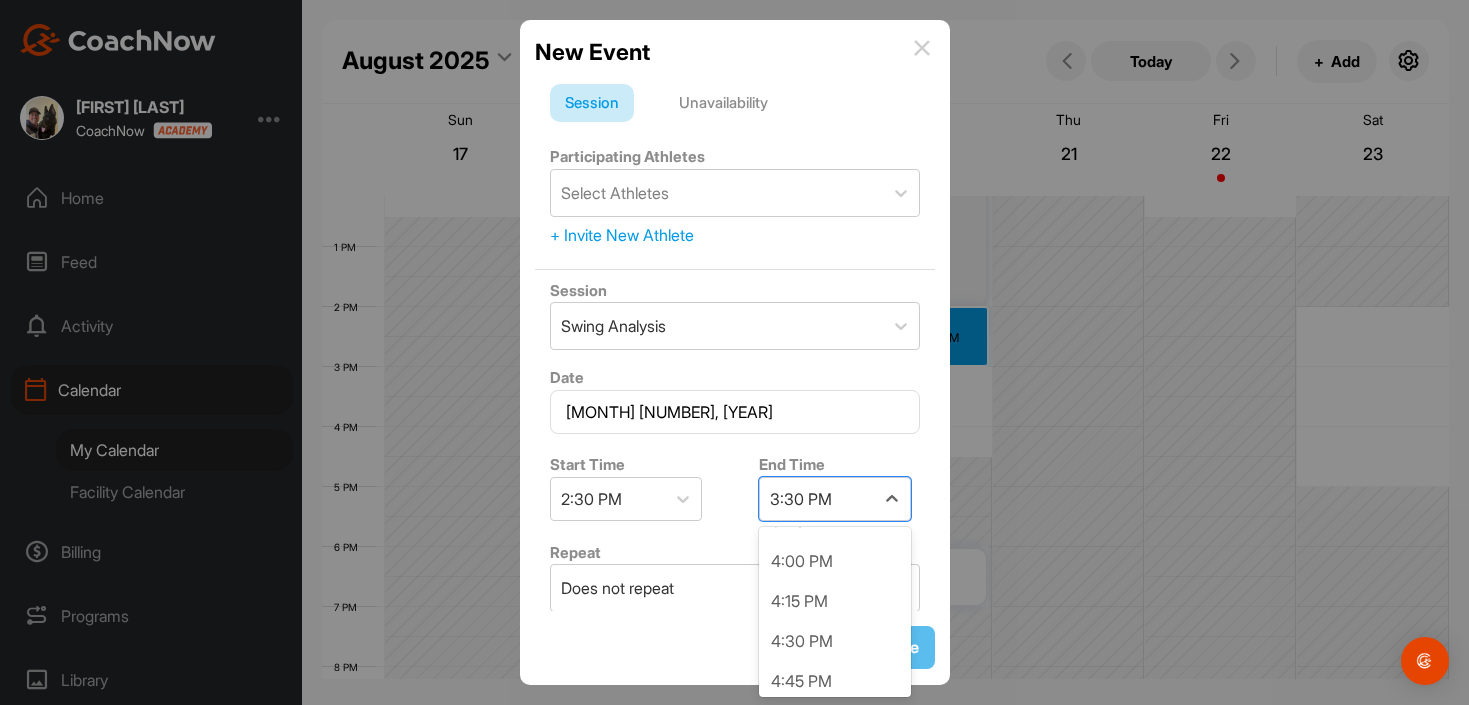 scroll, scrollTop: 188, scrollLeft: 0, axis: vertical 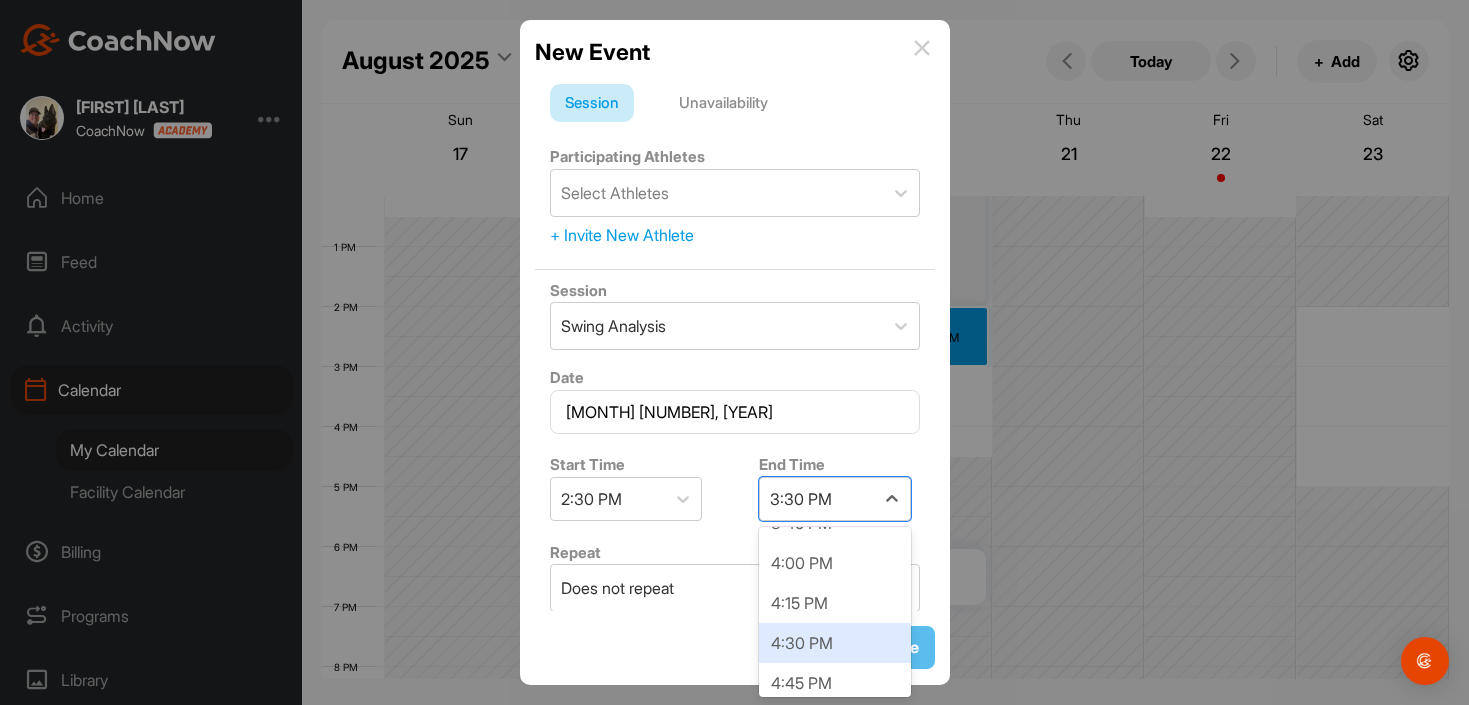 click on "4:30 PM" at bounding box center [835, 643] 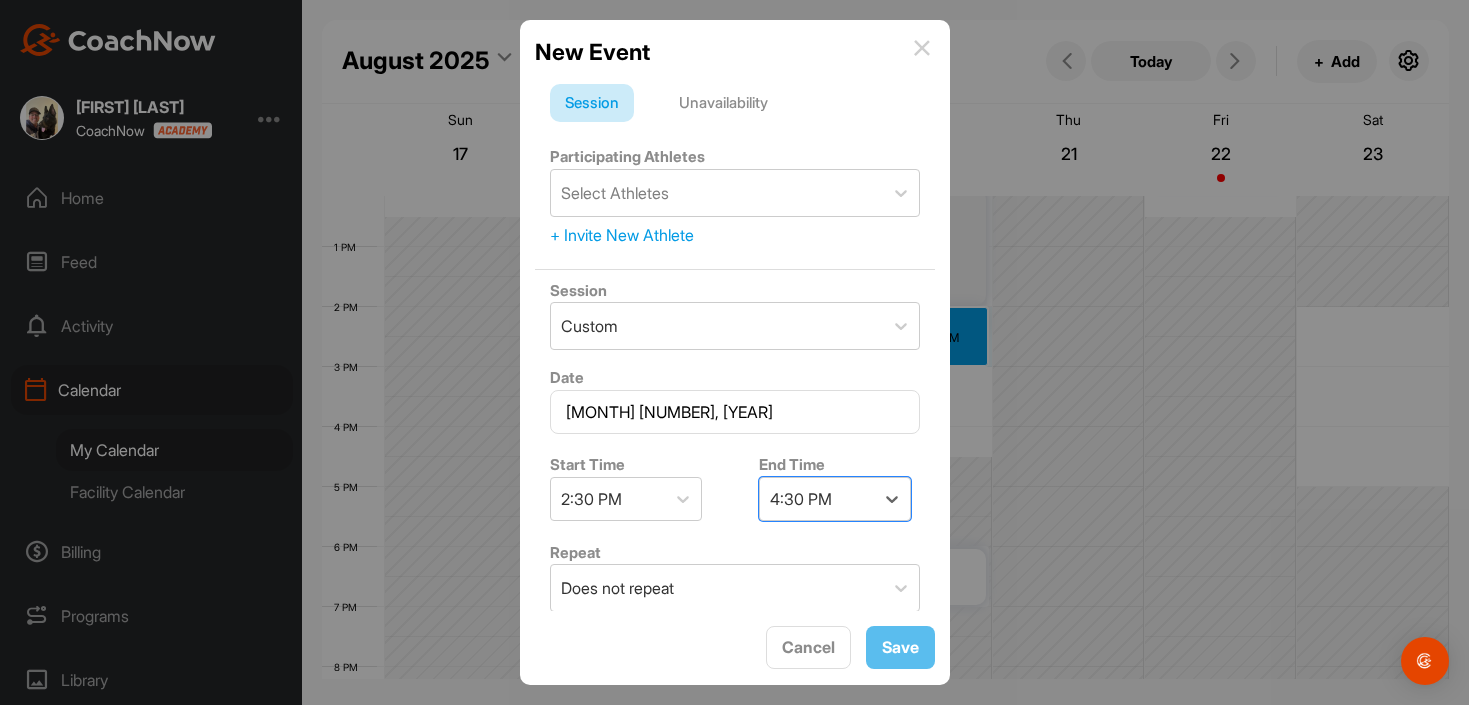 click on "Unavailability" at bounding box center (723, 103) 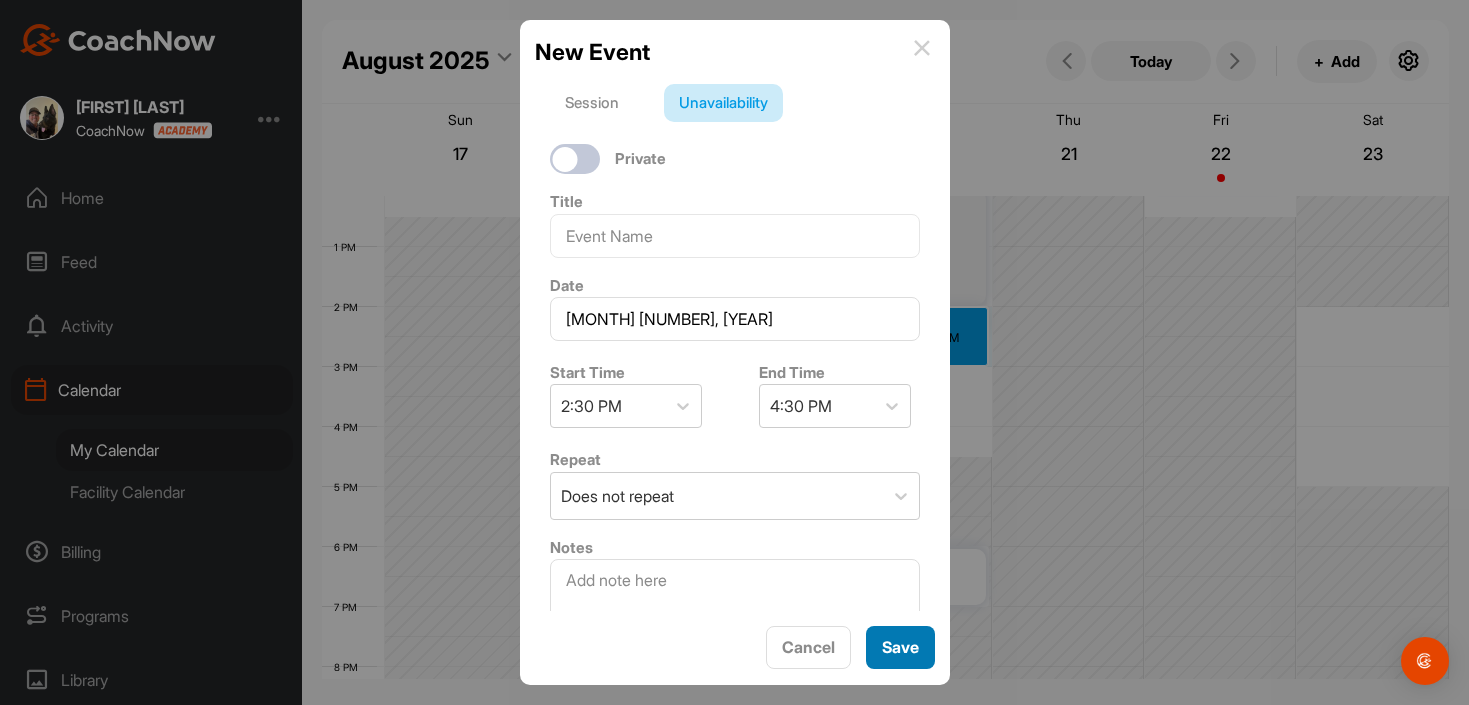 click on "Save" at bounding box center (900, 647) 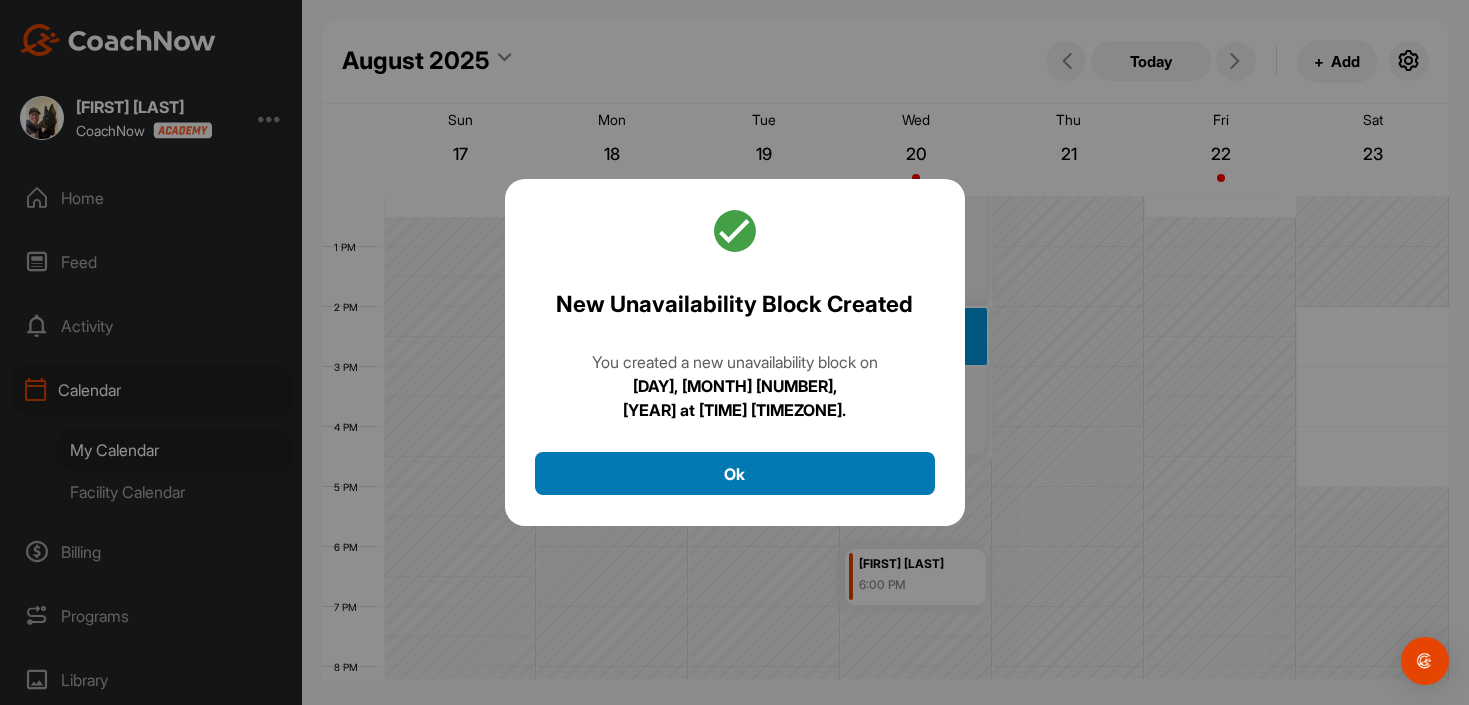 click on "Ok" at bounding box center (735, 473) 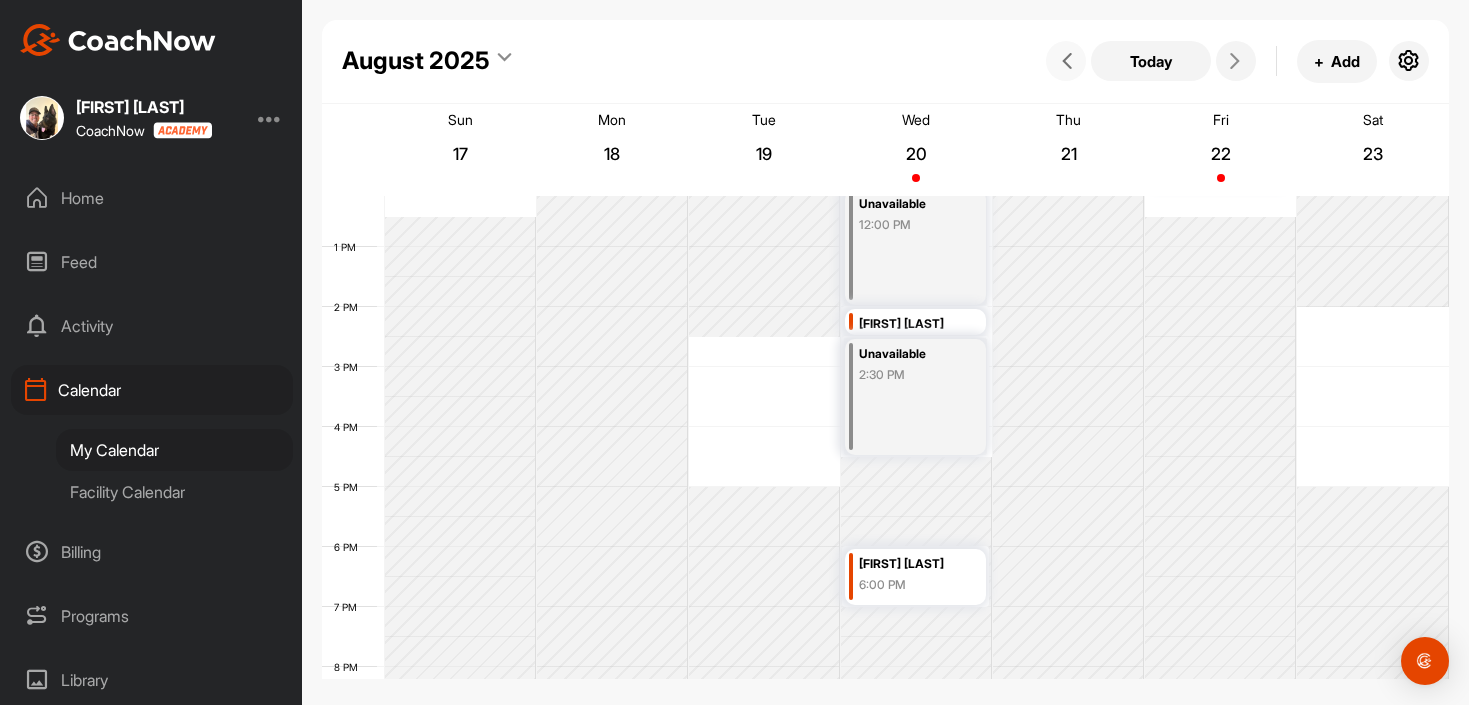 click at bounding box center [1066, 61] 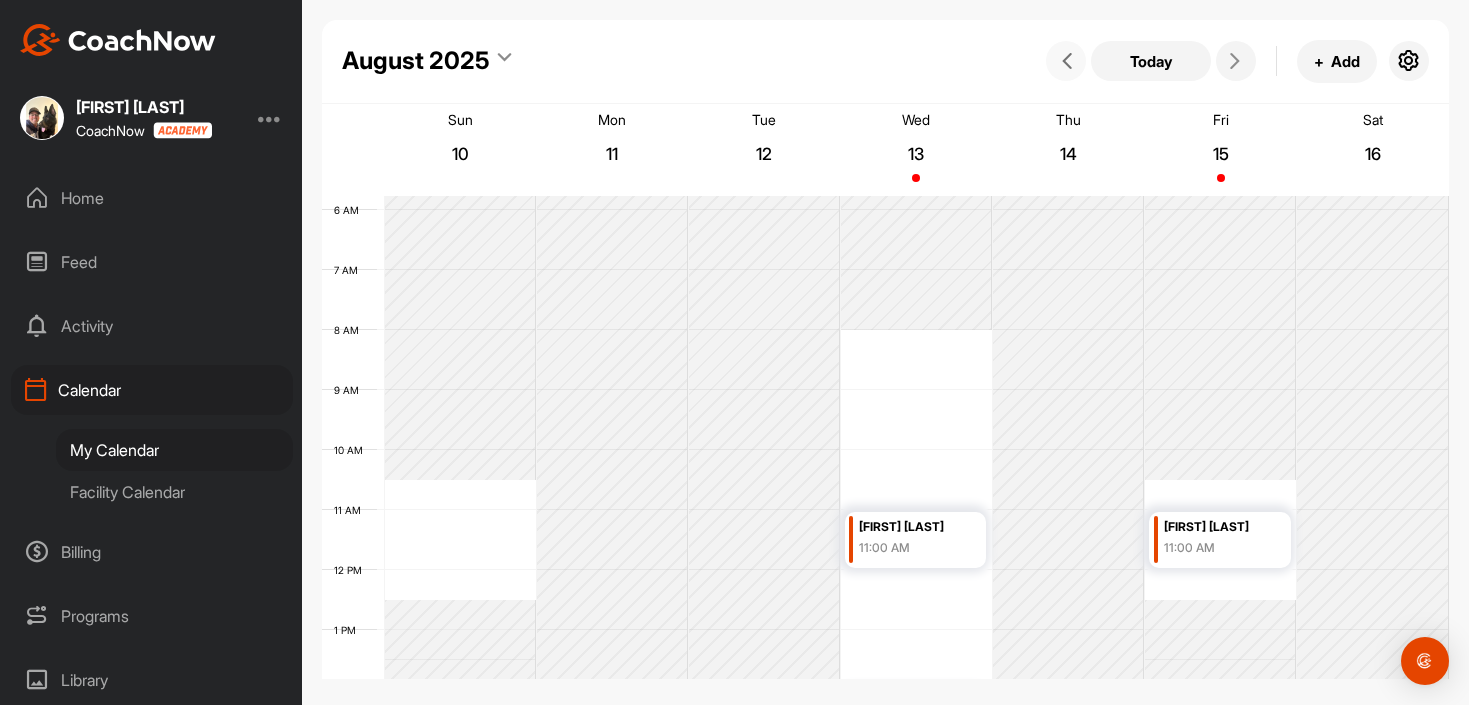 click at bounding box center [1067, 61] 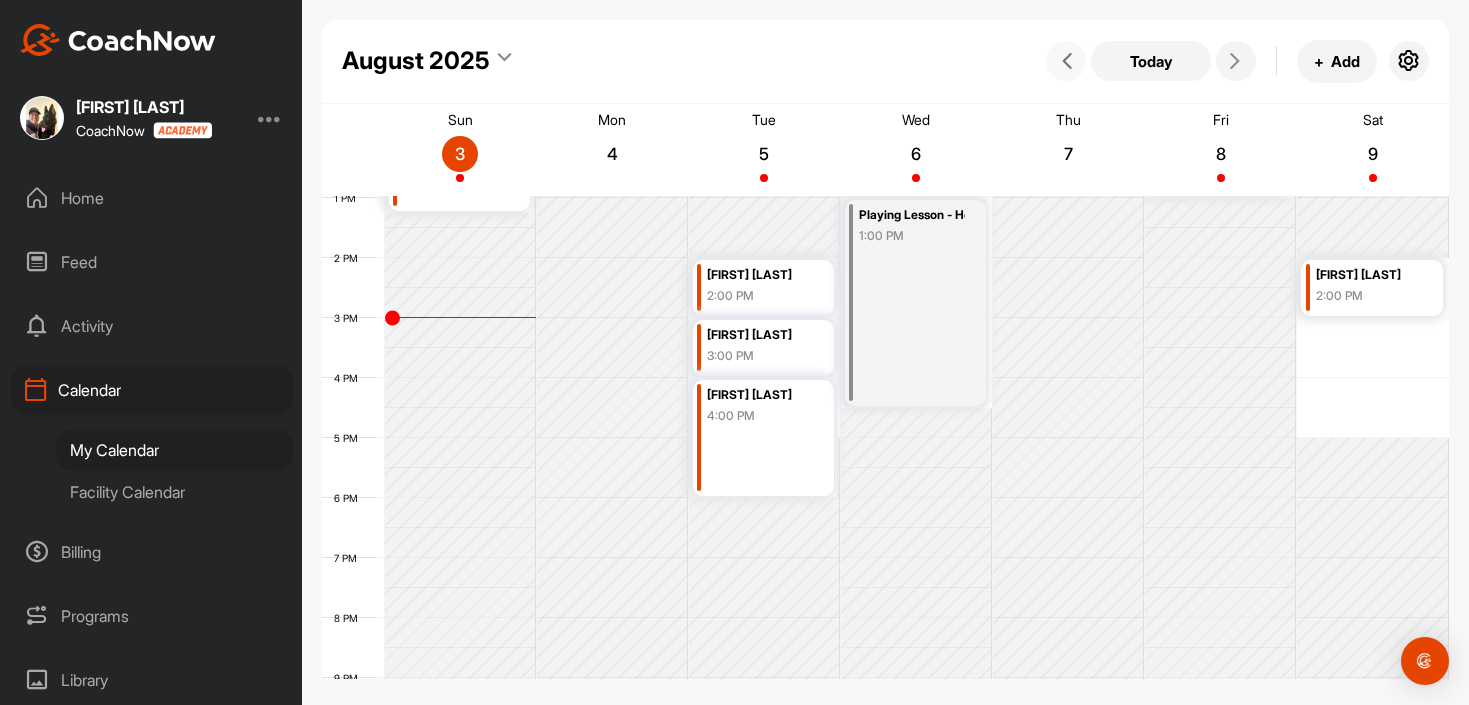 scroll, scrollTop: 782, scrollLeft: 0, axis: vertical 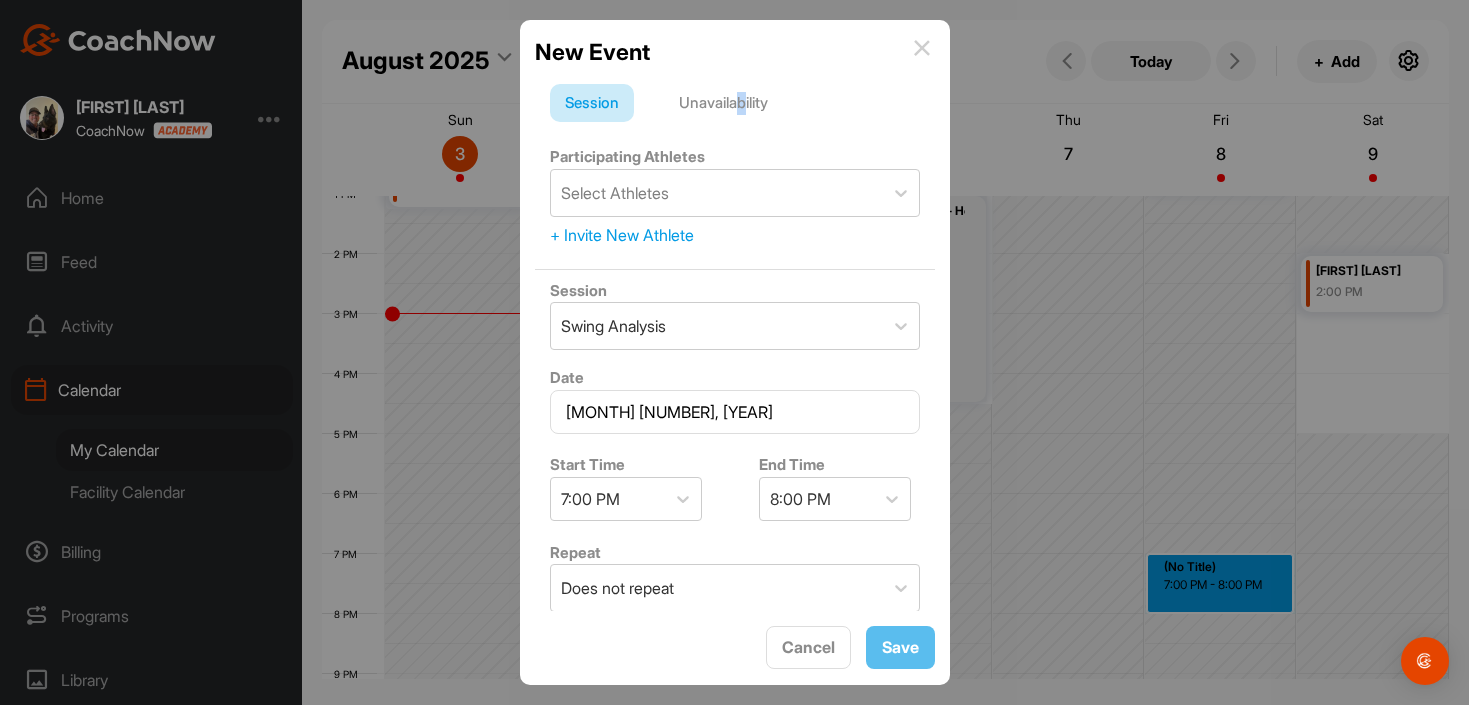 click on "Unavailability" at bounding box center [723, 103] 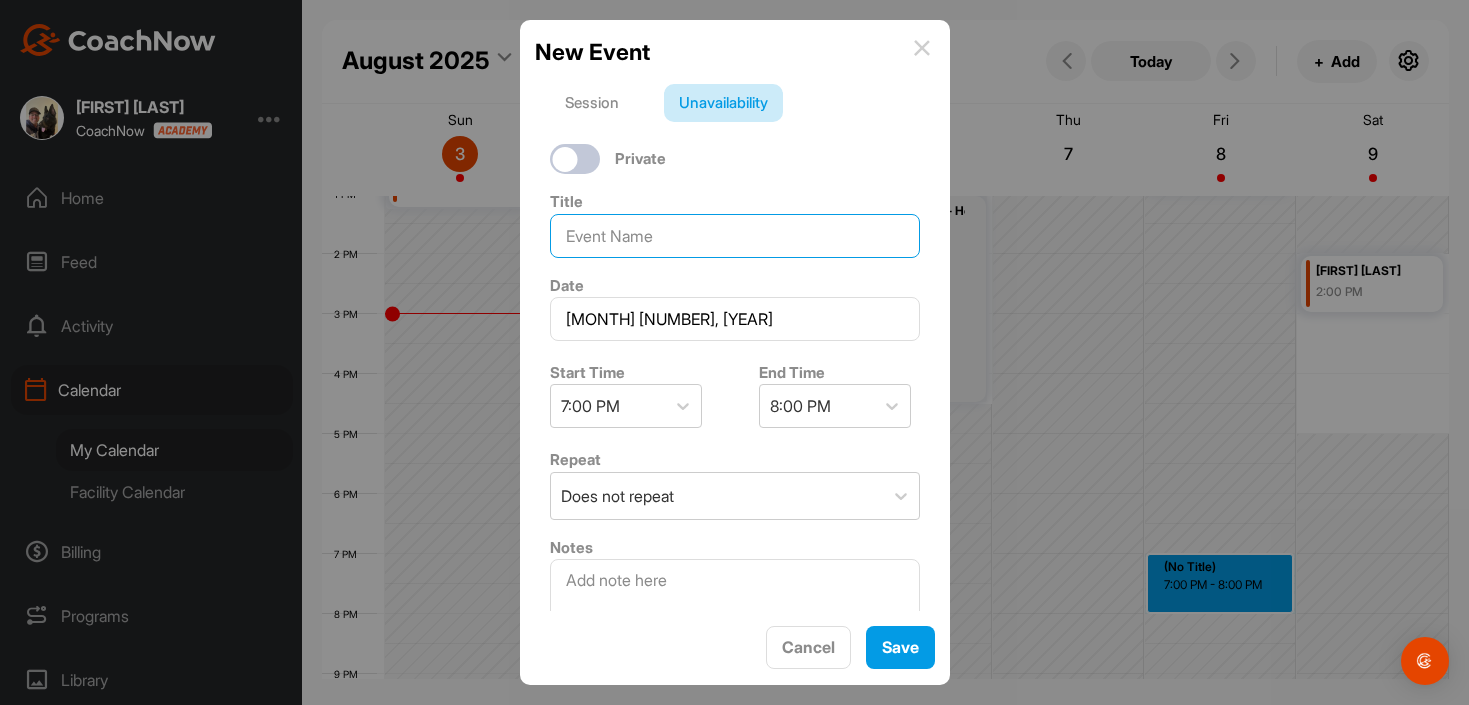 click at bounding box center [735, 236] 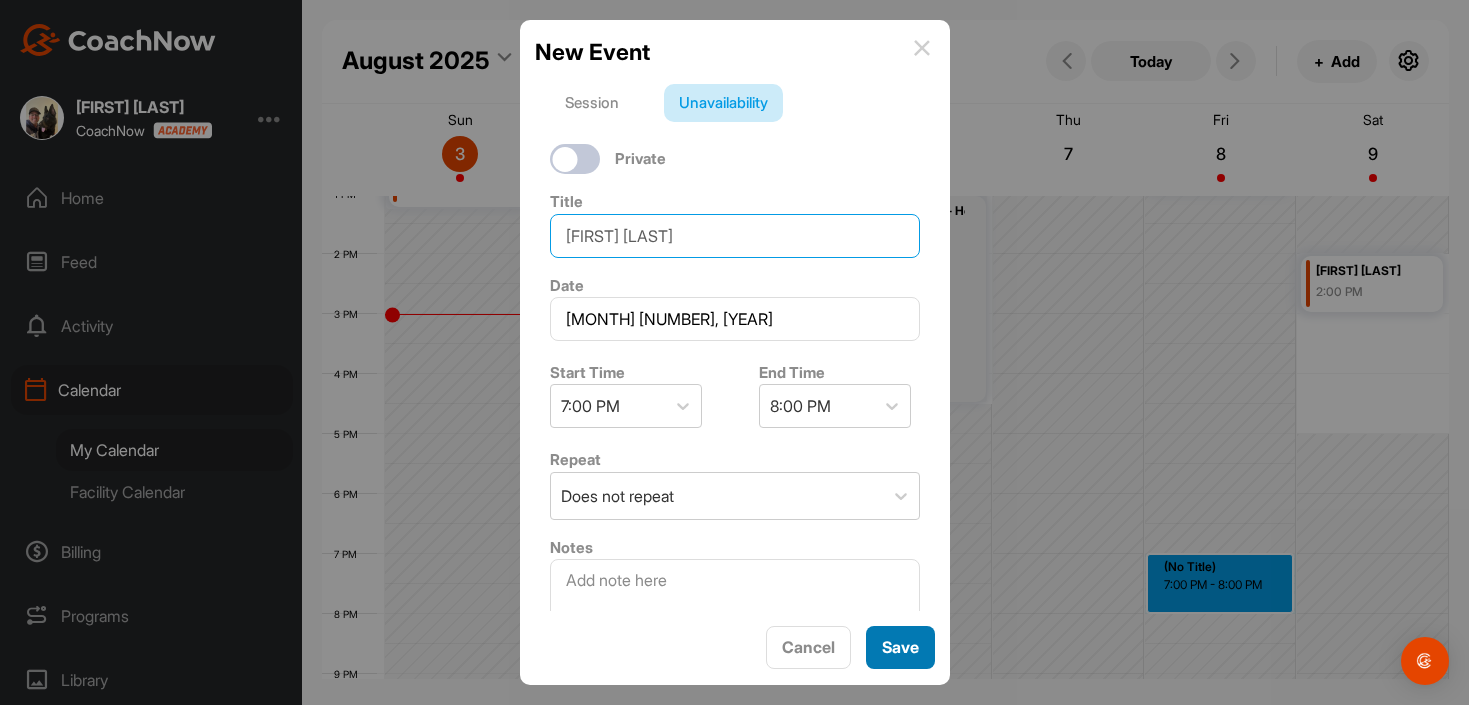 type on "[FIRST] [LAST]" 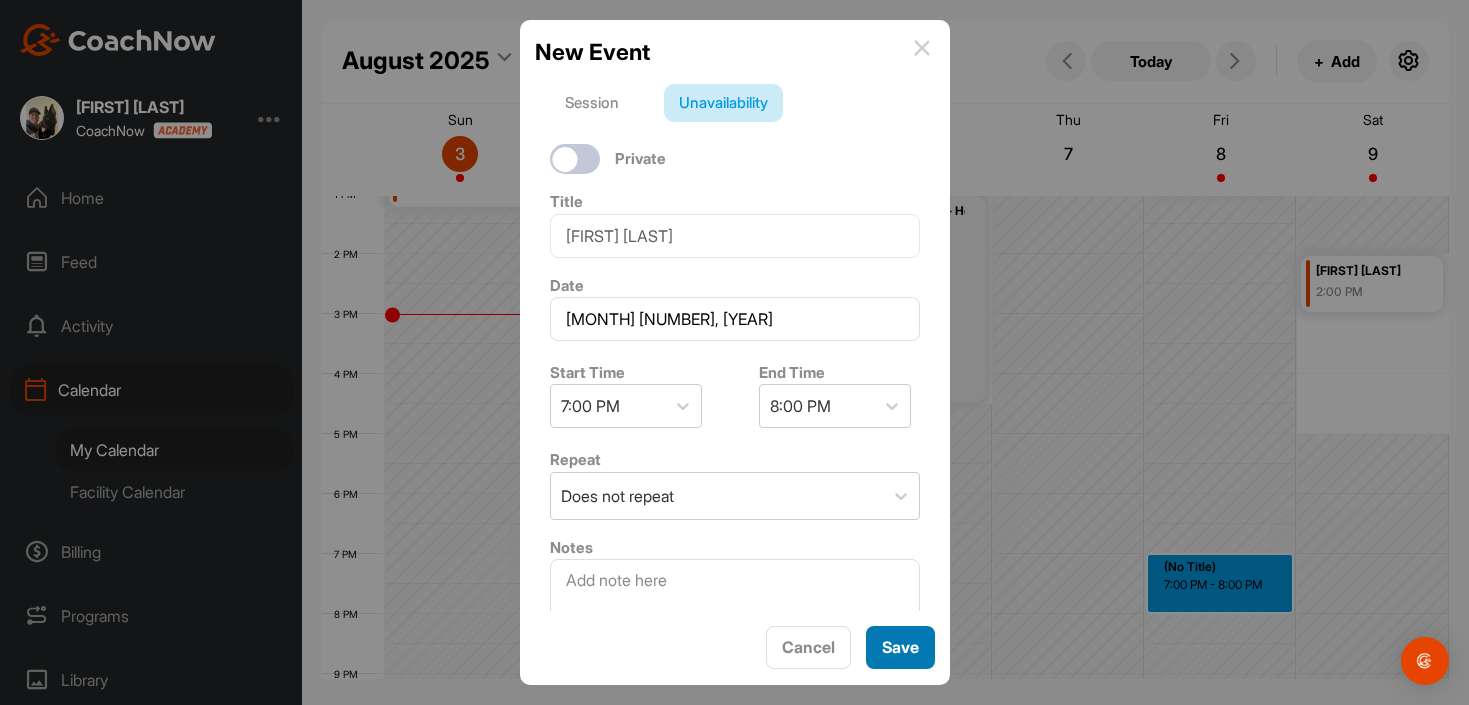 click on "Save" at bounding box center [900, 647] 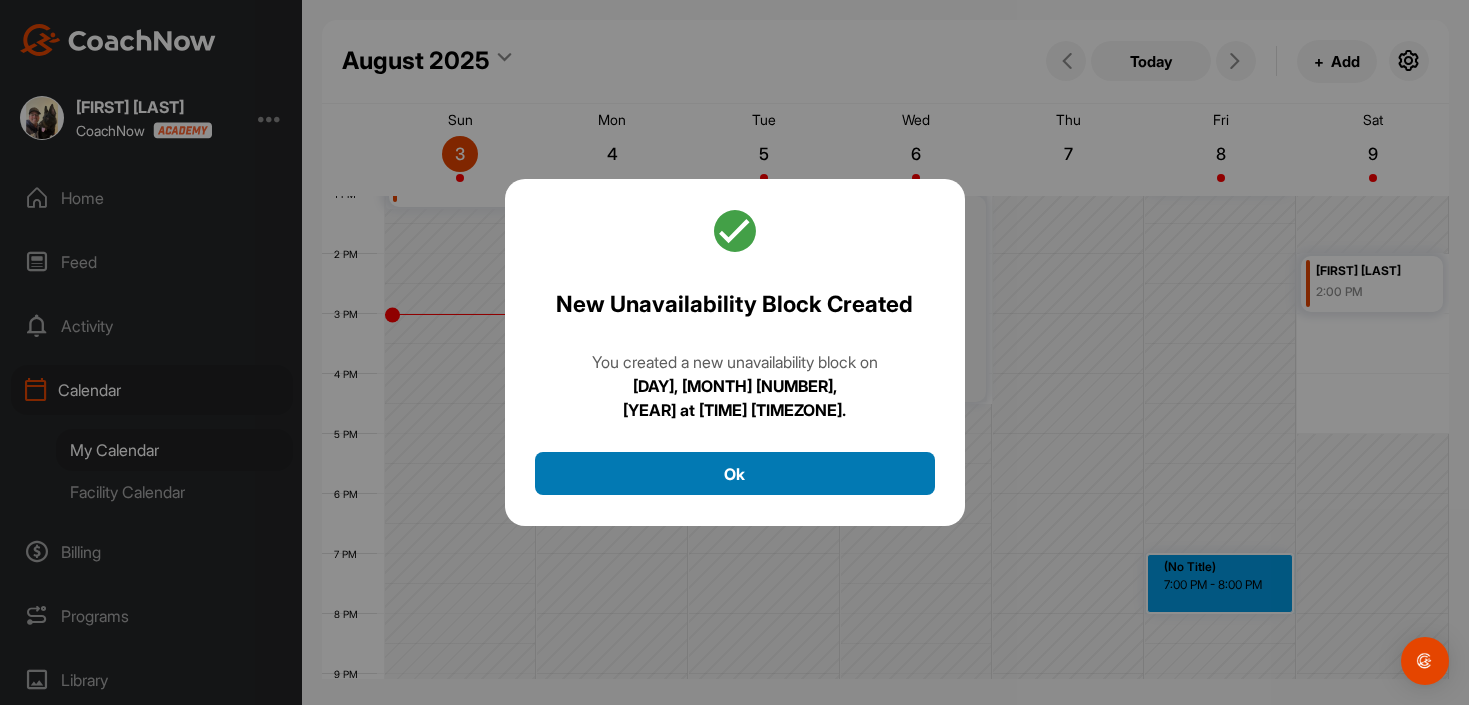 click on "Ok" at bounding box center (735, 473) 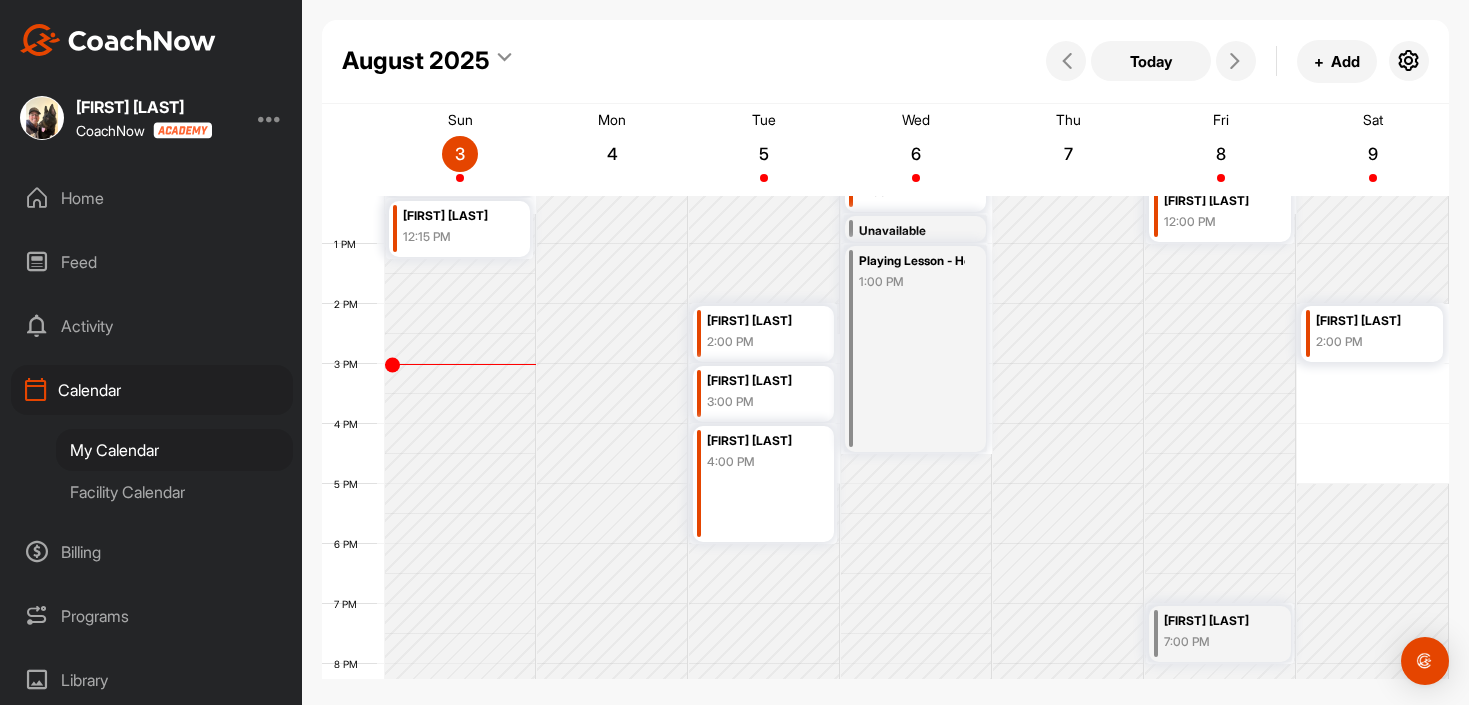scroll, scrollTop: 731, scrollLeft: 0, axis: vertical 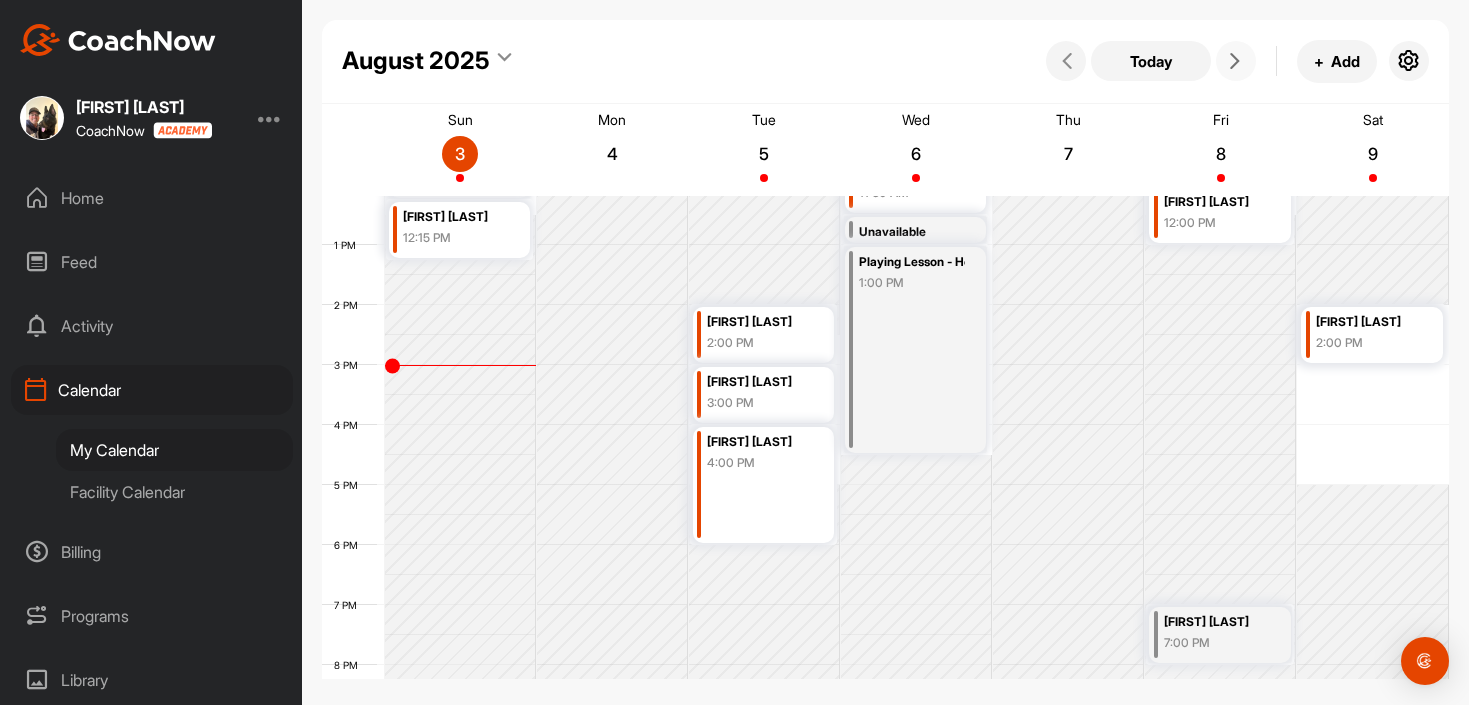 click at bounding box center (1236, 61) 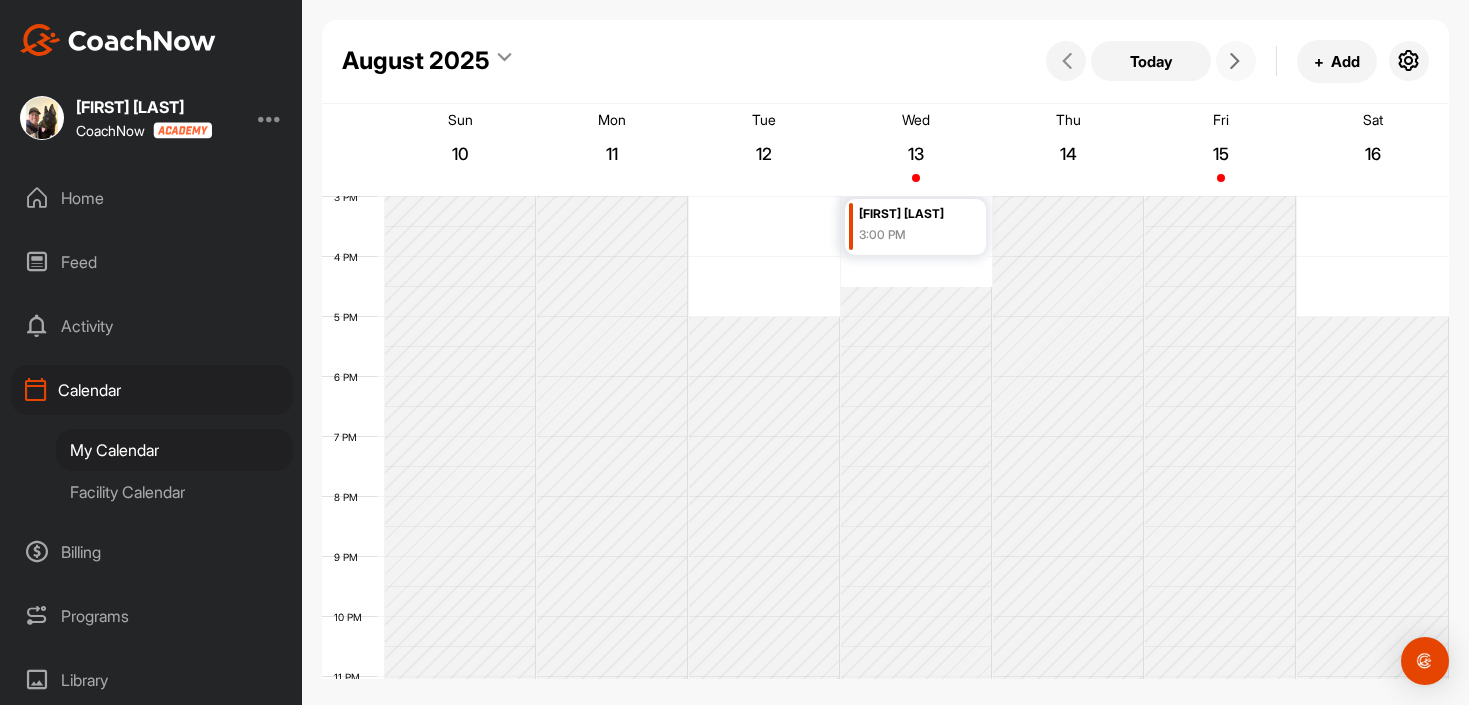 scroll, scrollTop: 897, scrollLeft: 0, axis: vertical 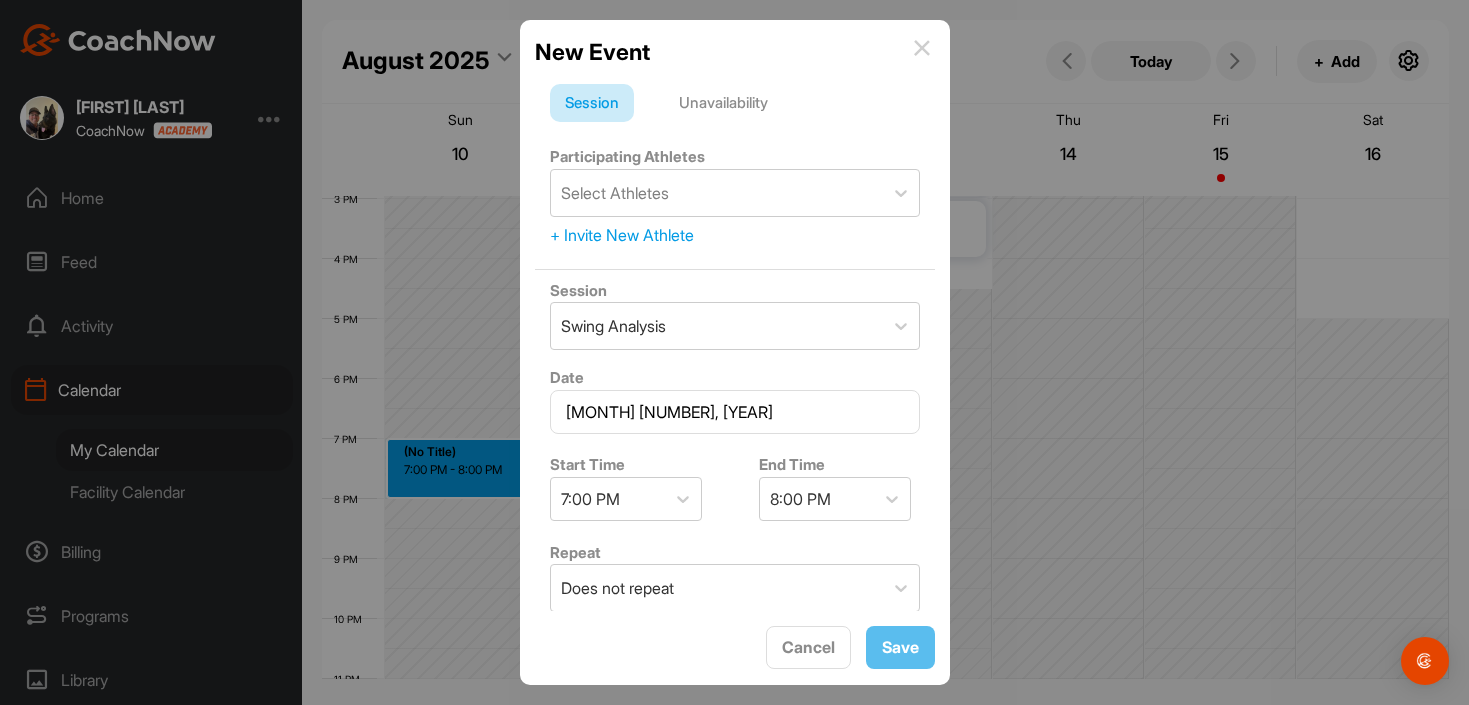 click on "Unavailability" at bounding box center [723, 103] 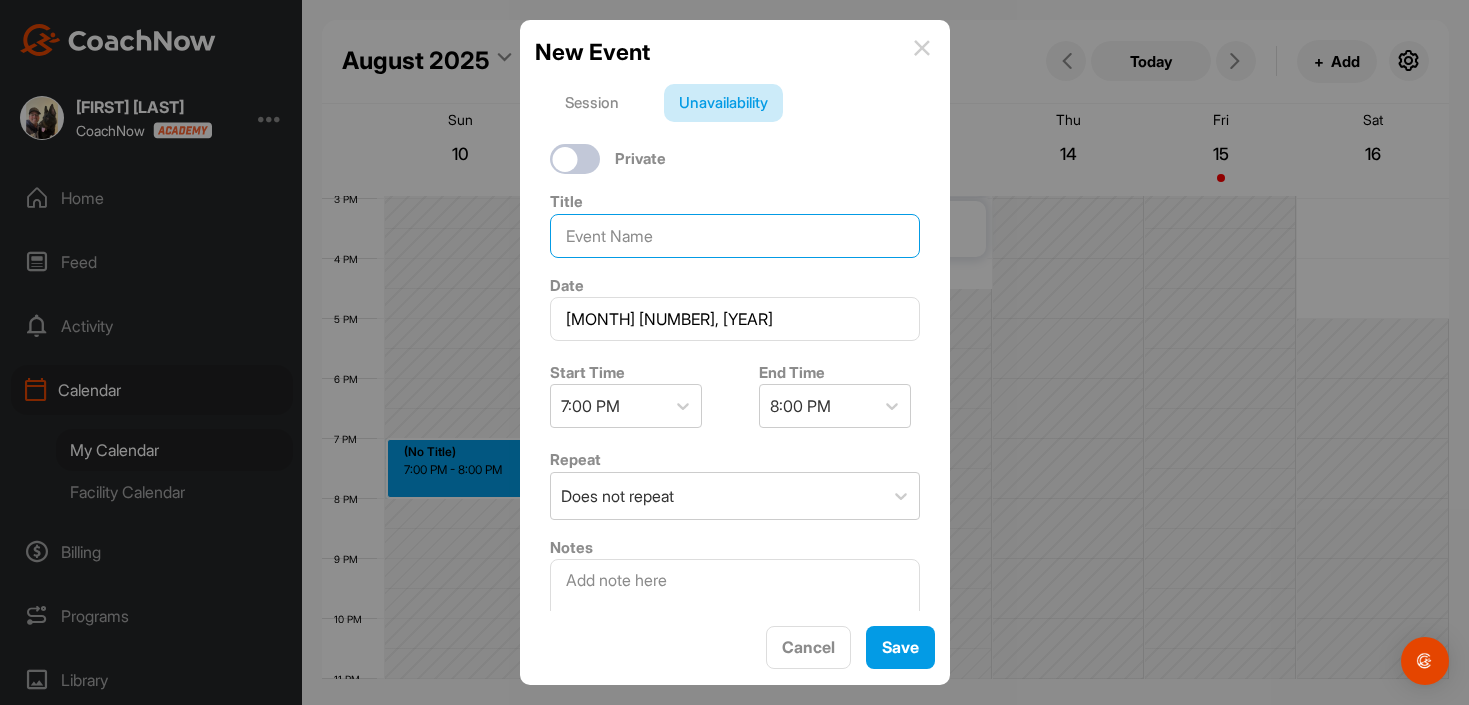 click at bounding box center (735, 236) 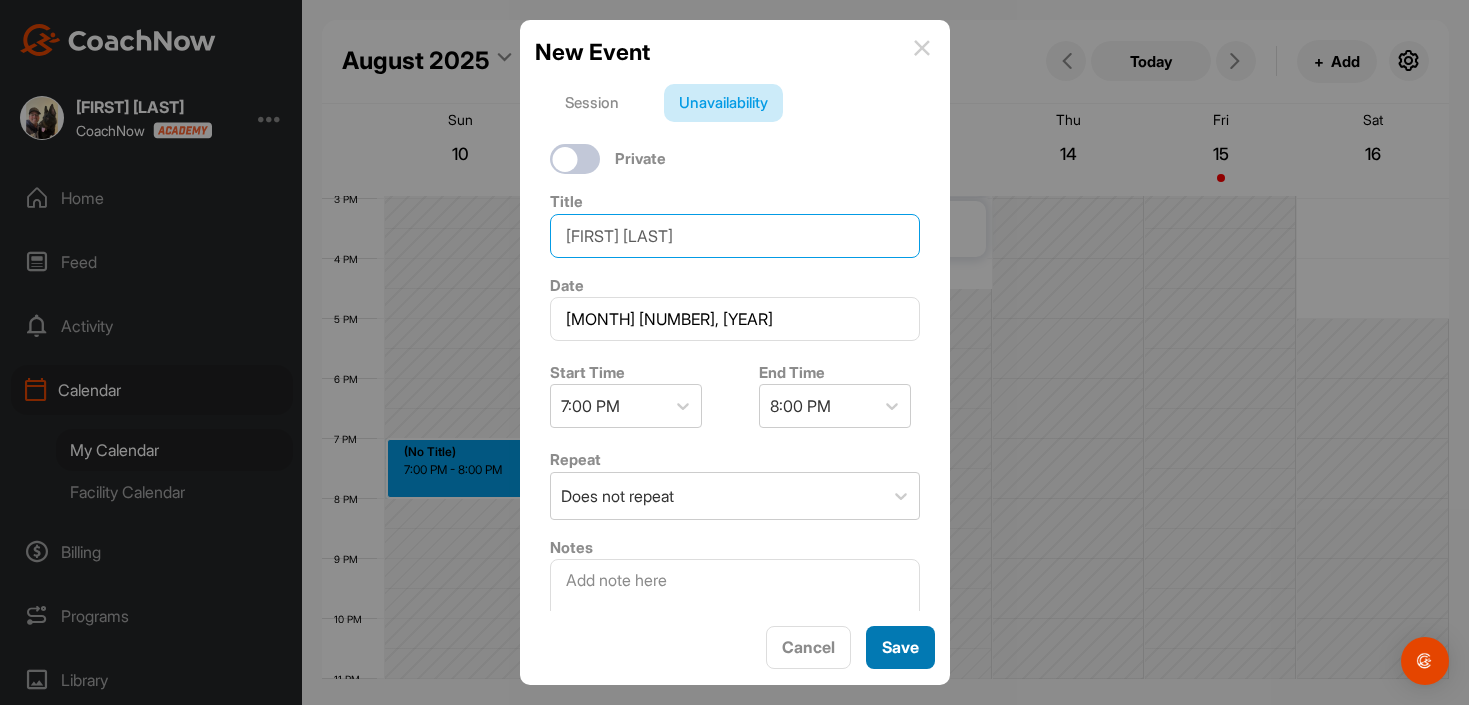type on "[FIRST] [LAST]" 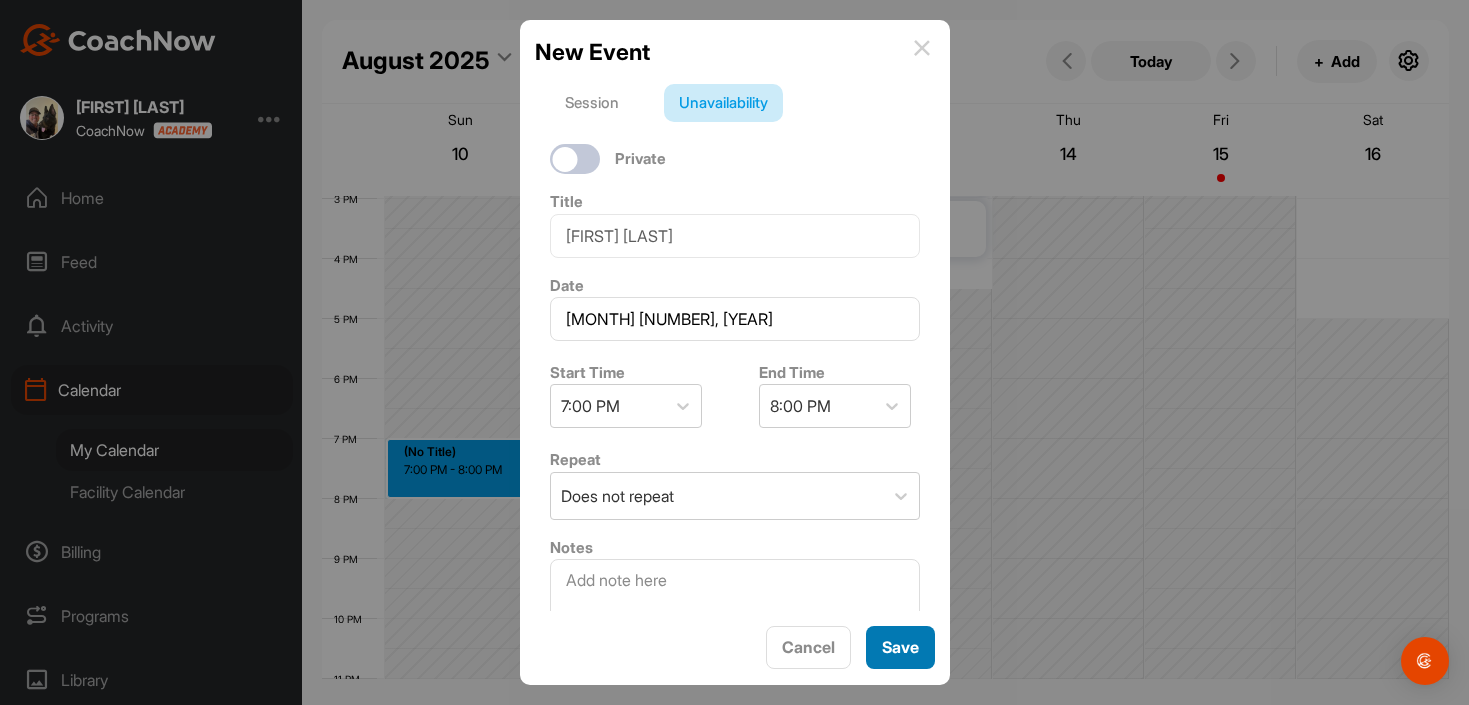 click on "Save" at bounding box center [900, 647] 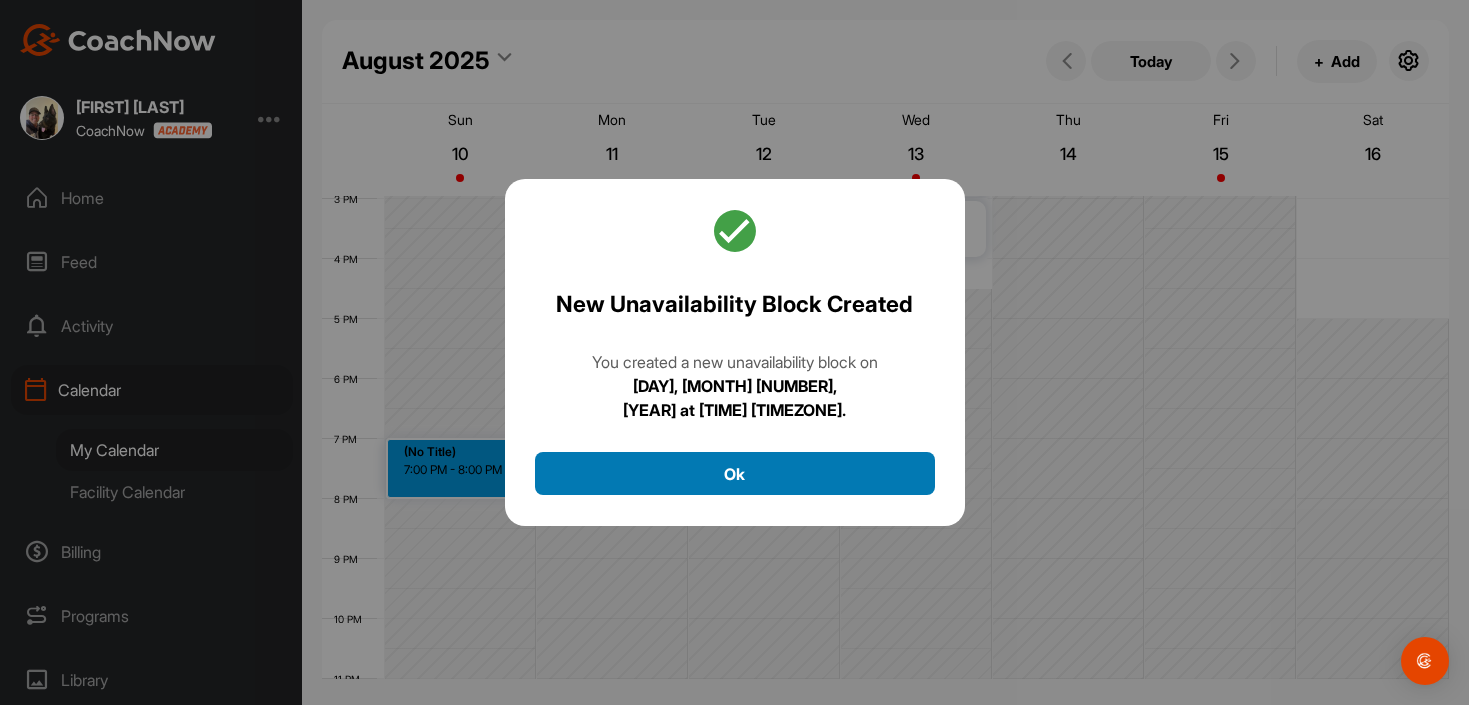 click on "Ok" at bounding box center (735, 473) 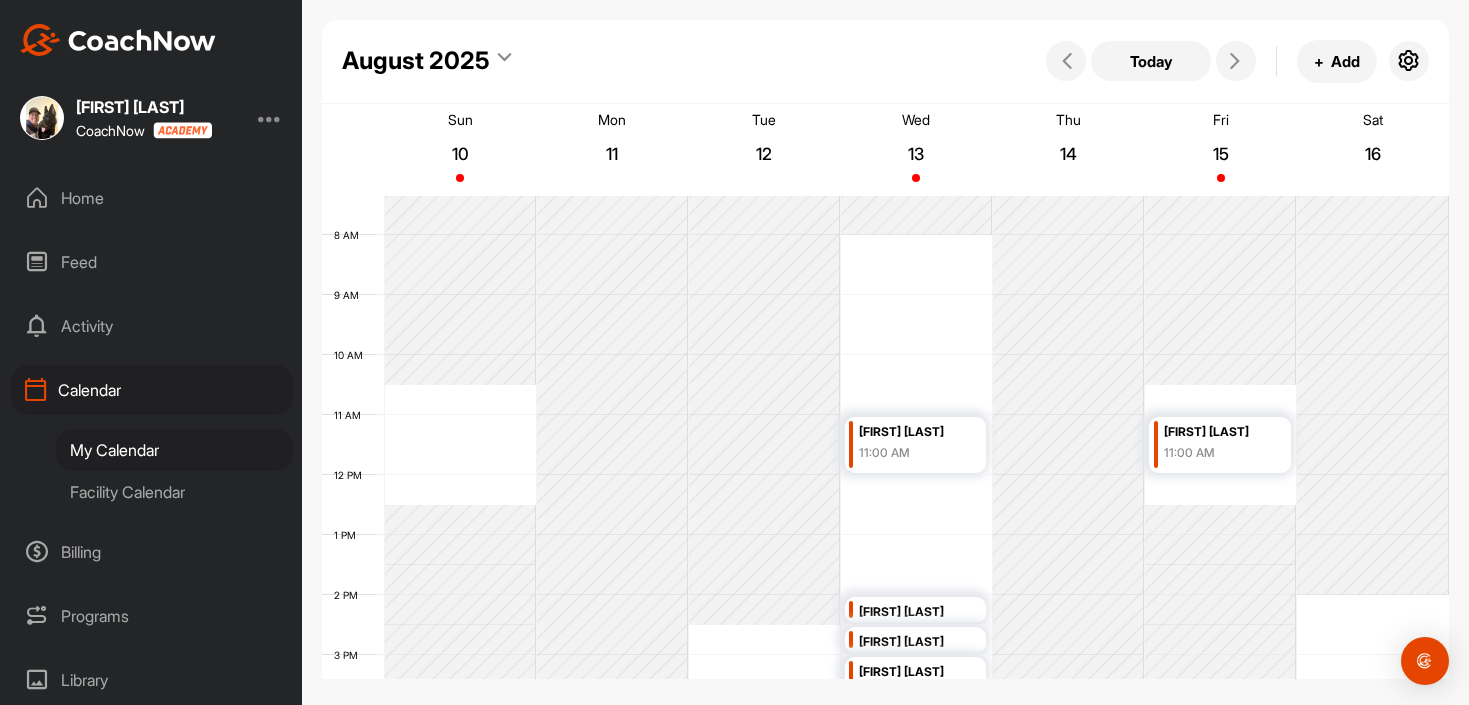 scroll, scrollTop: 444, scrollLeft: 0, axis: vertical 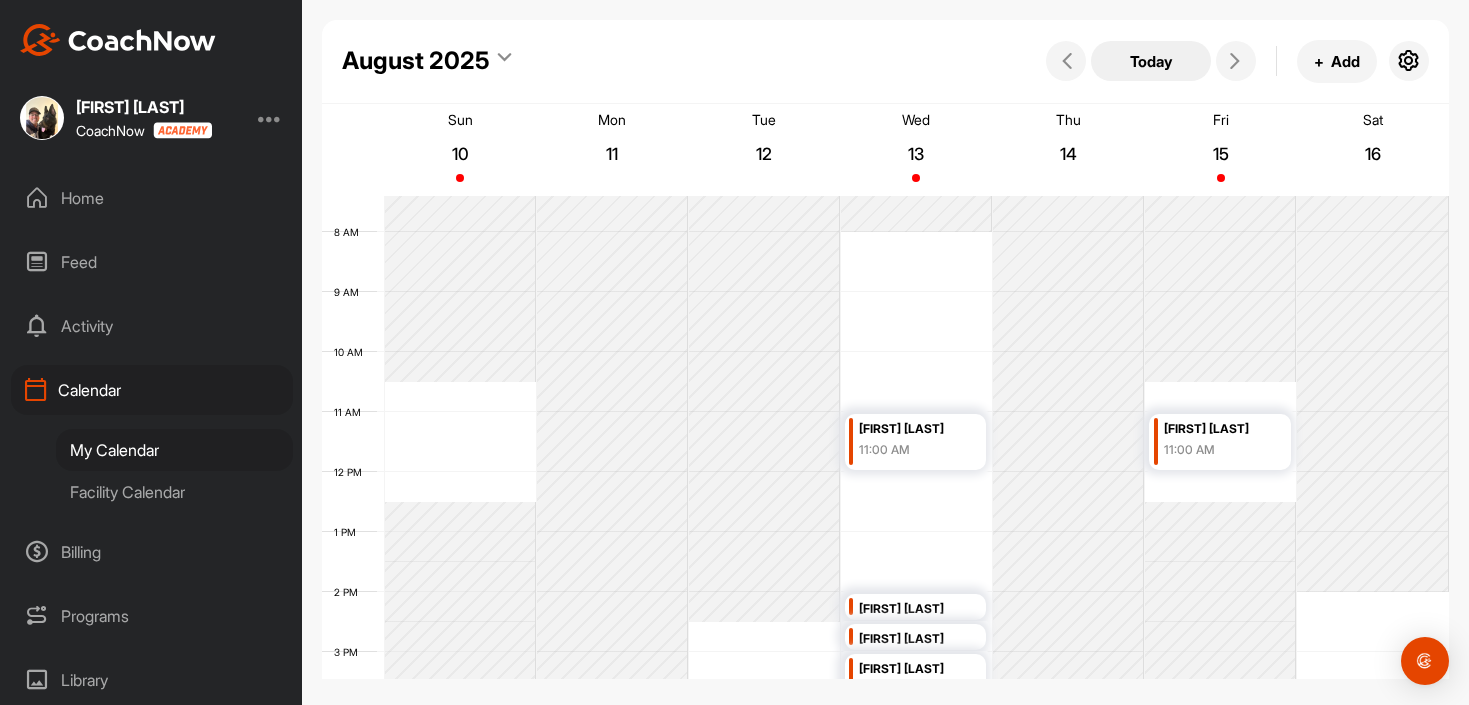 click on "Today" at bounding box center (1151, 61) 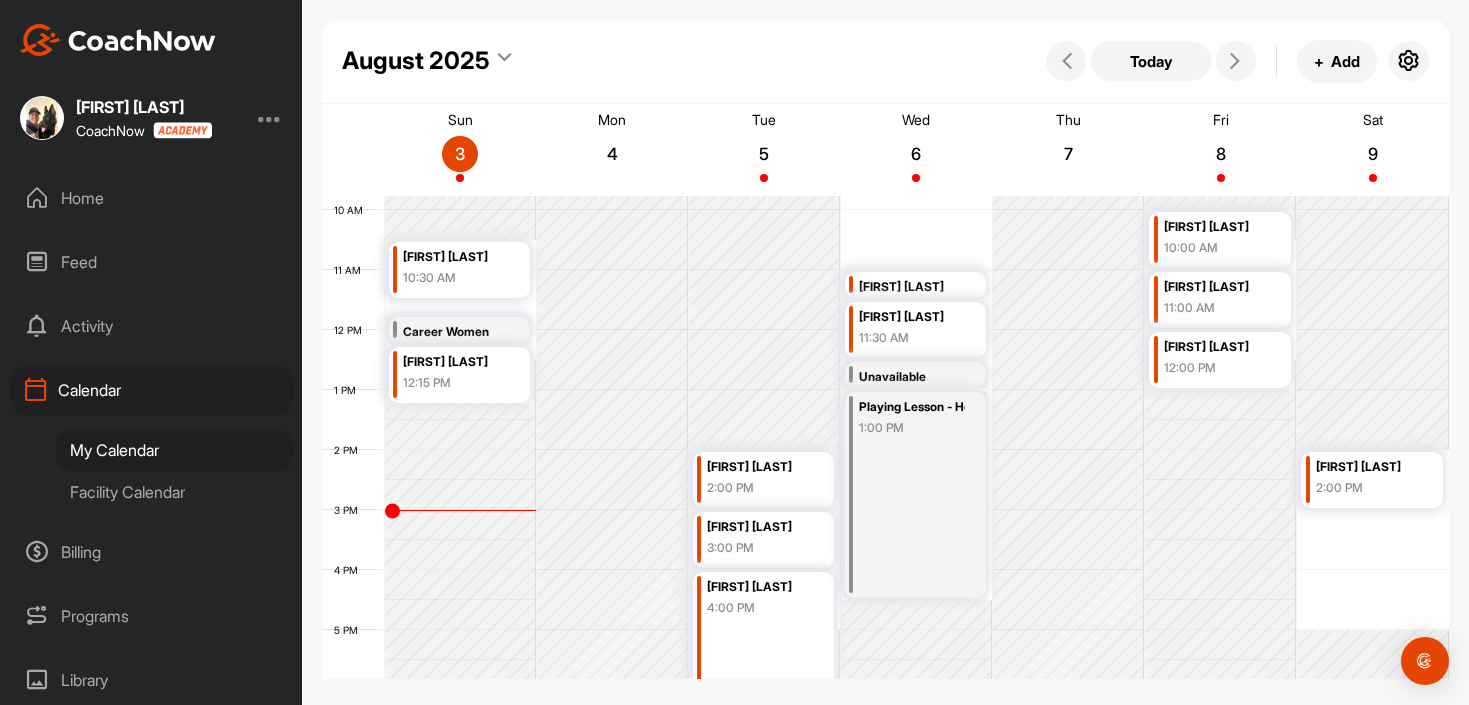 scroll, scrollTop: 579, scrollLeft: 0, axis: vertical 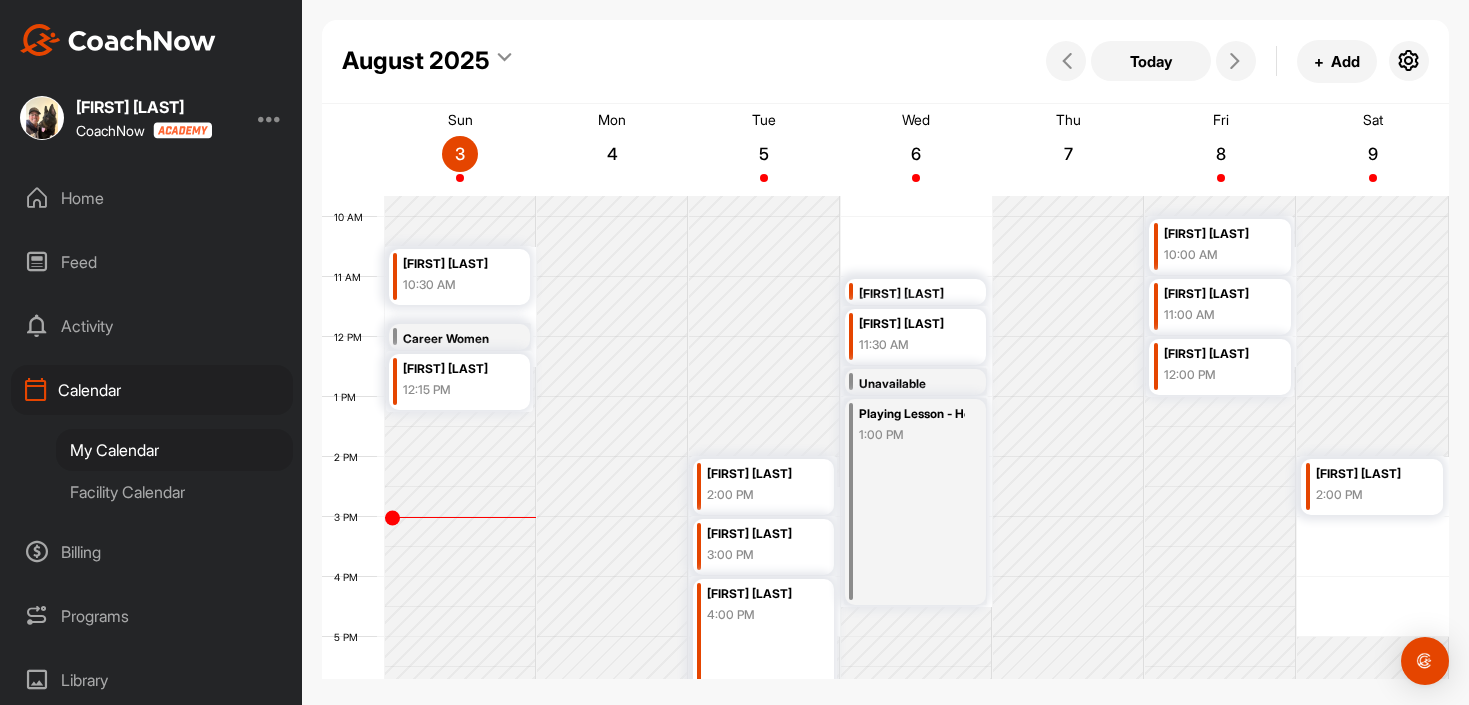click on "12:15 PM" at bounding box center [456, 390] 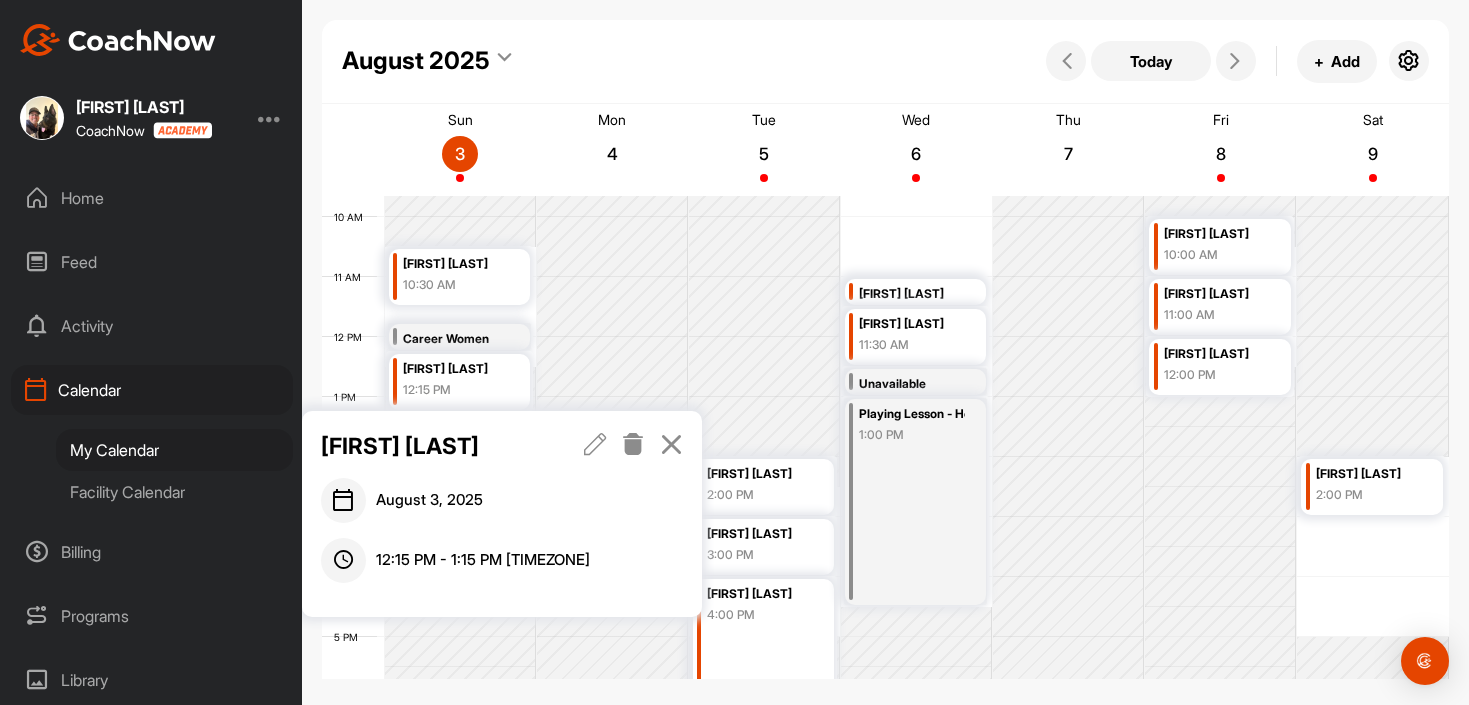 click at bounding box center [633, 444] 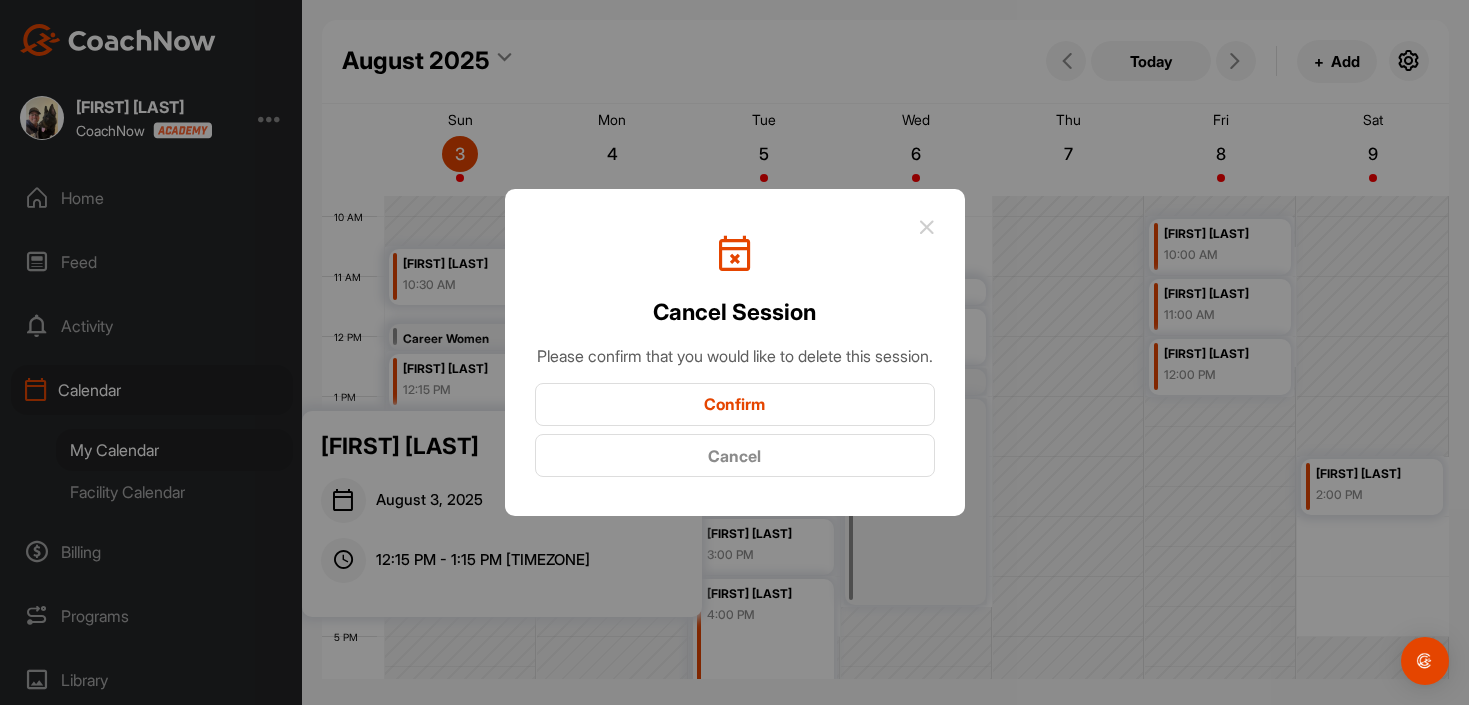 click on "Confirm" at bounding box center [735, 404] 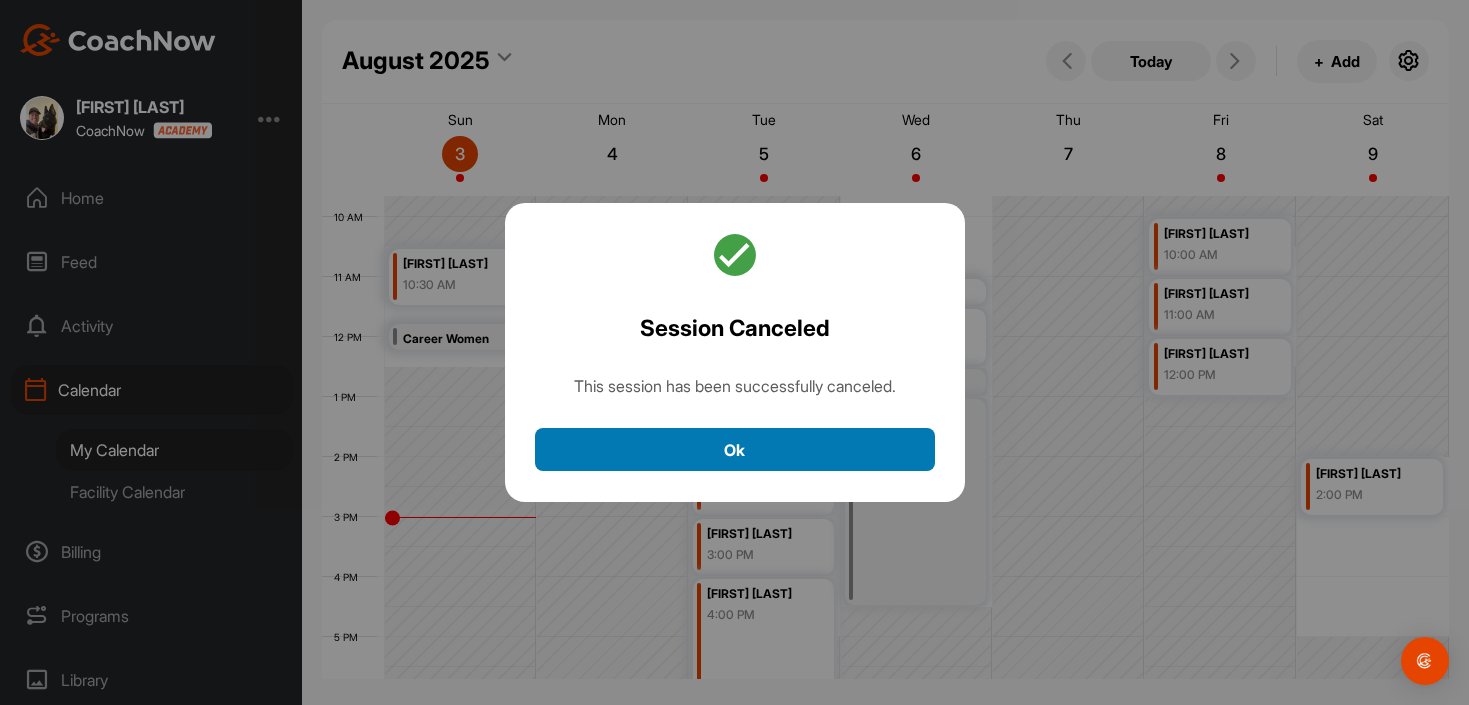 click on "Ok" at bounding box center (735, 449) 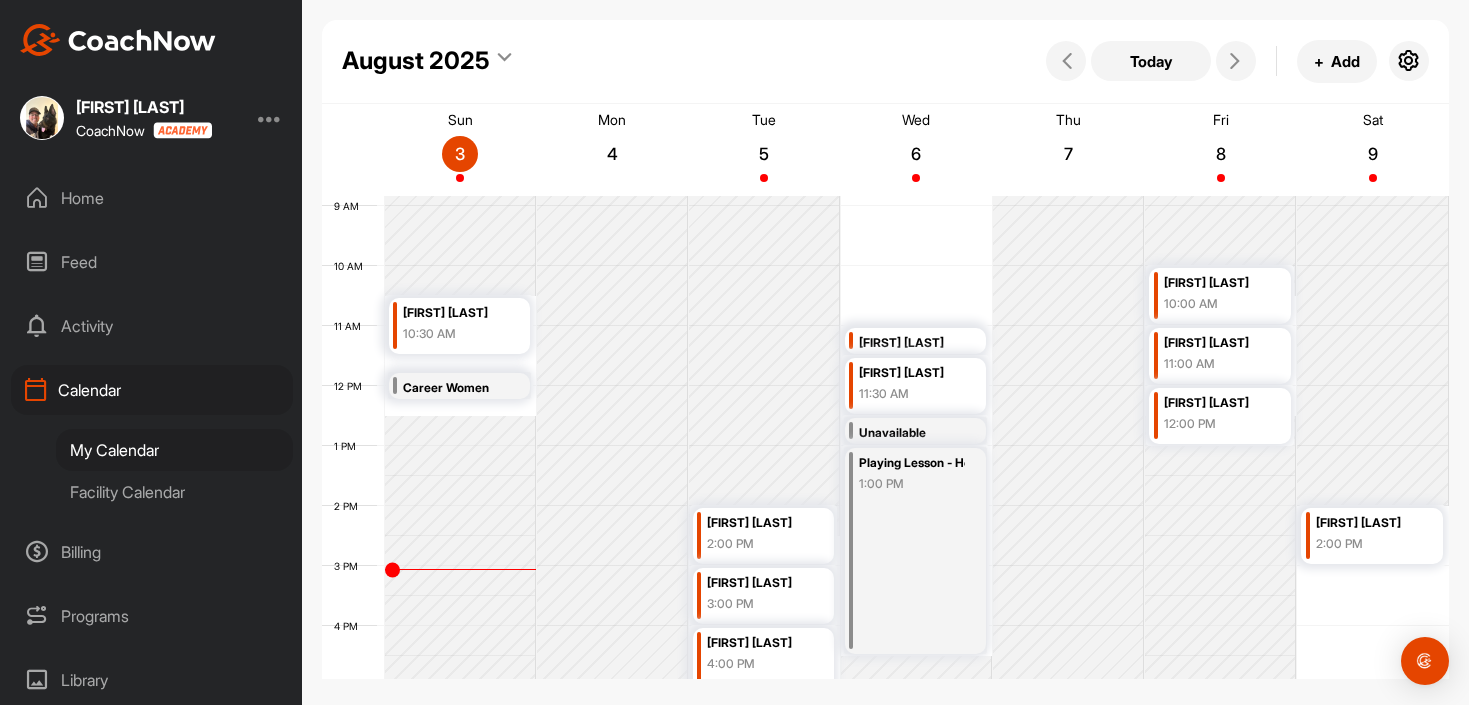 scroll, scrollTop: 497, scrollLeft: 0, axis: vertical 